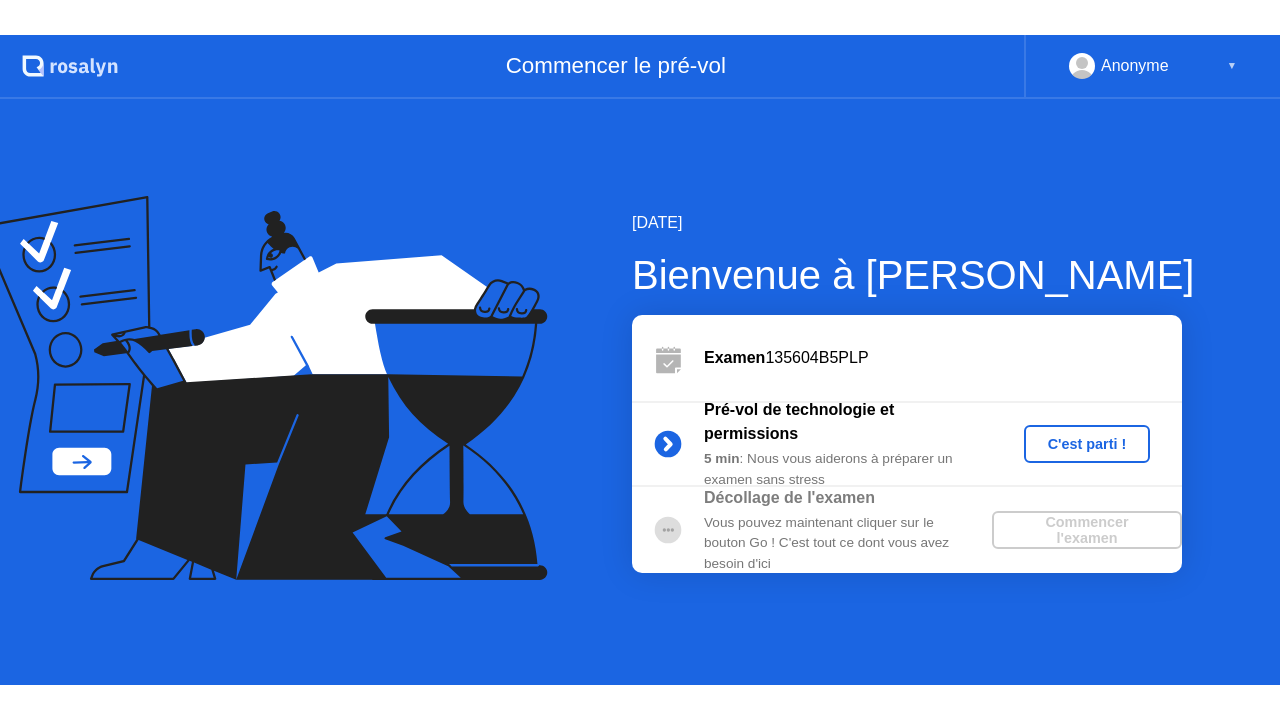scroll, scrollTop: 0, scrollLeft: 0, axis: both 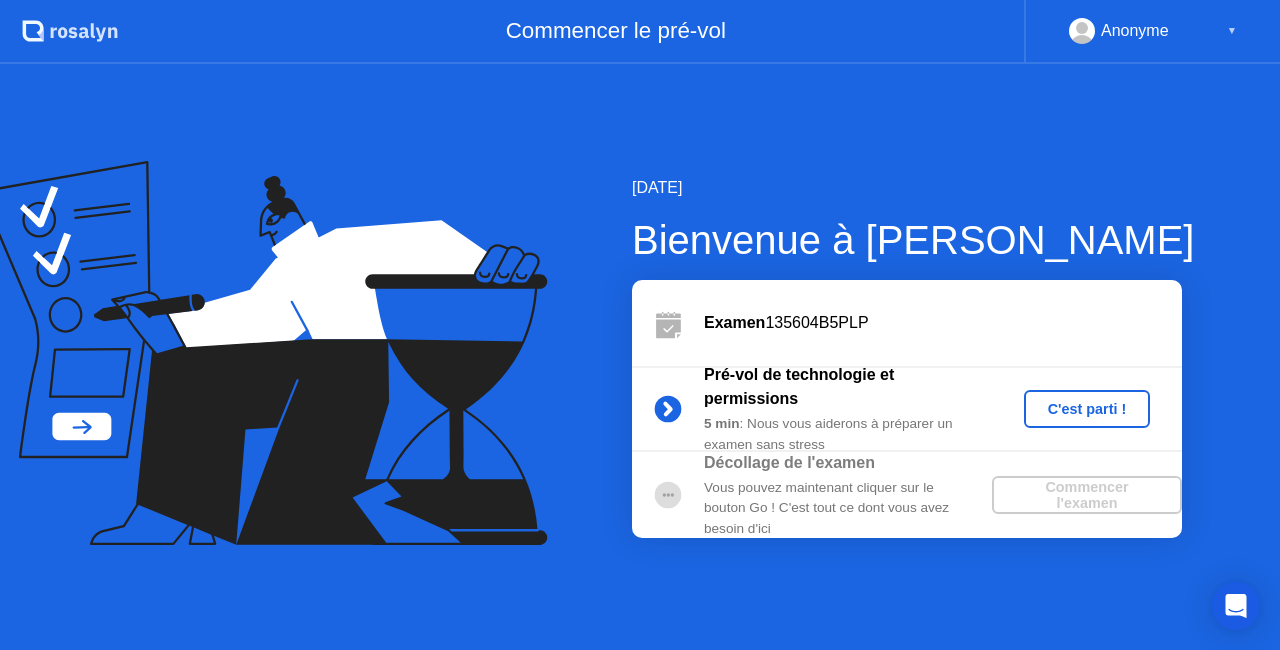 click on "Examen  135604B5PLP" 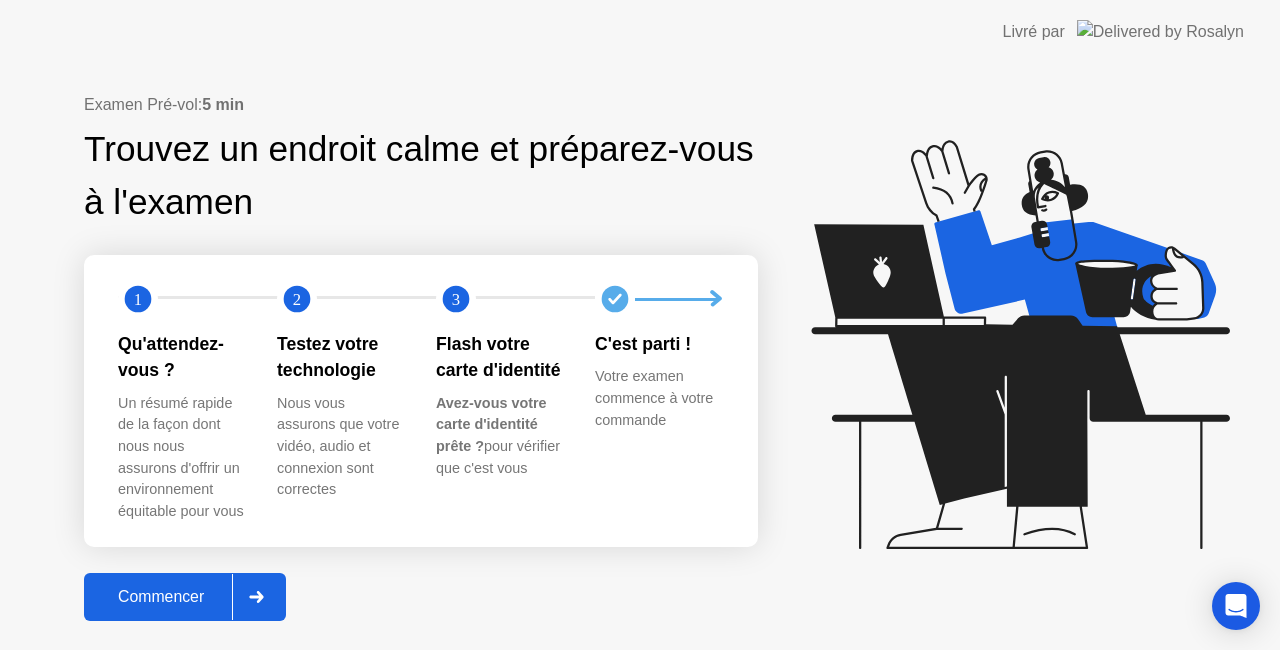 click on "Commencer" 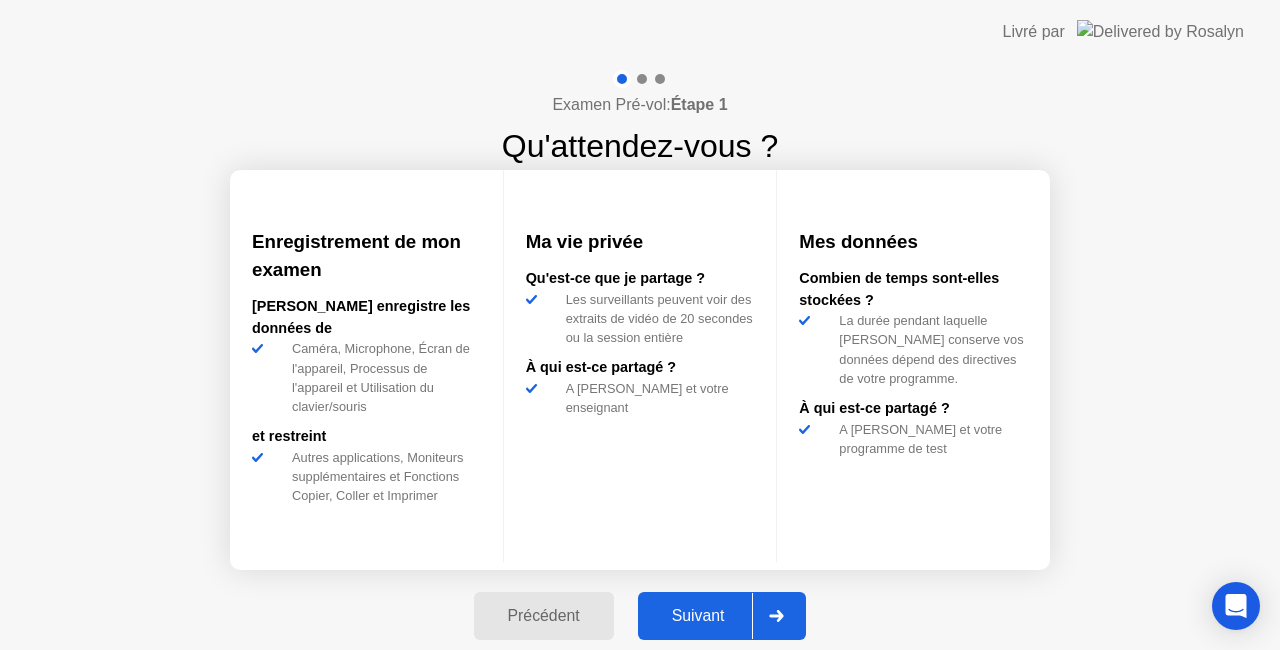 click on "Suivant" 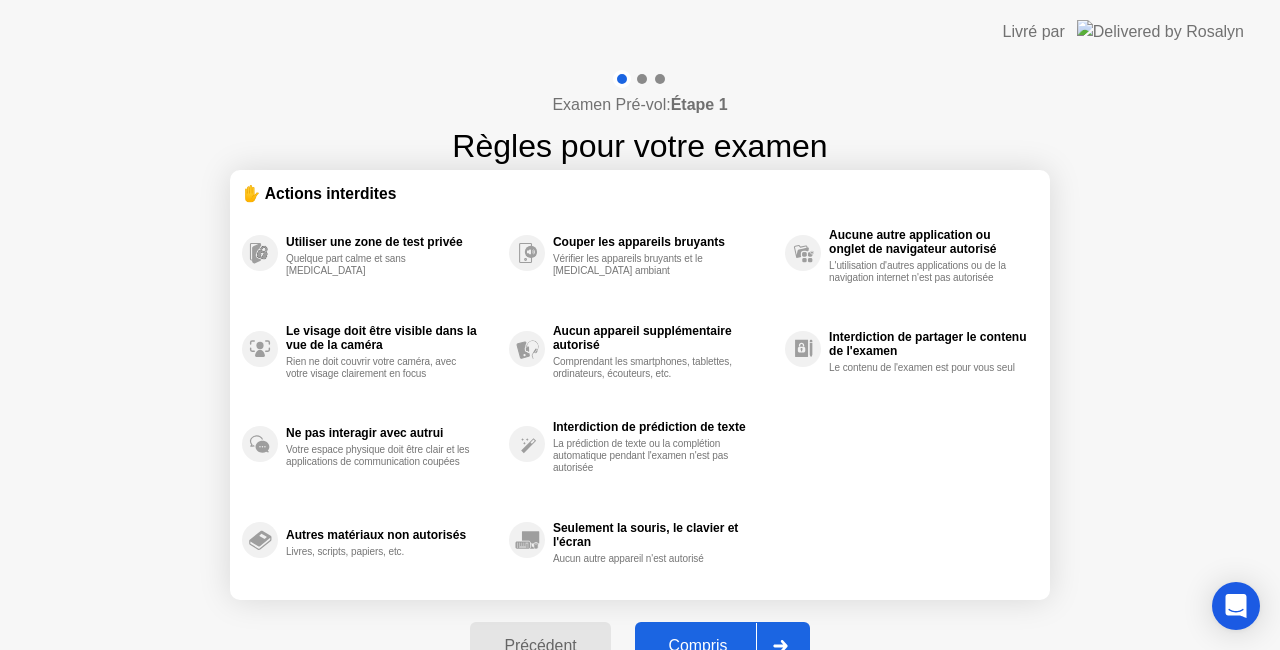 click on "Compris" 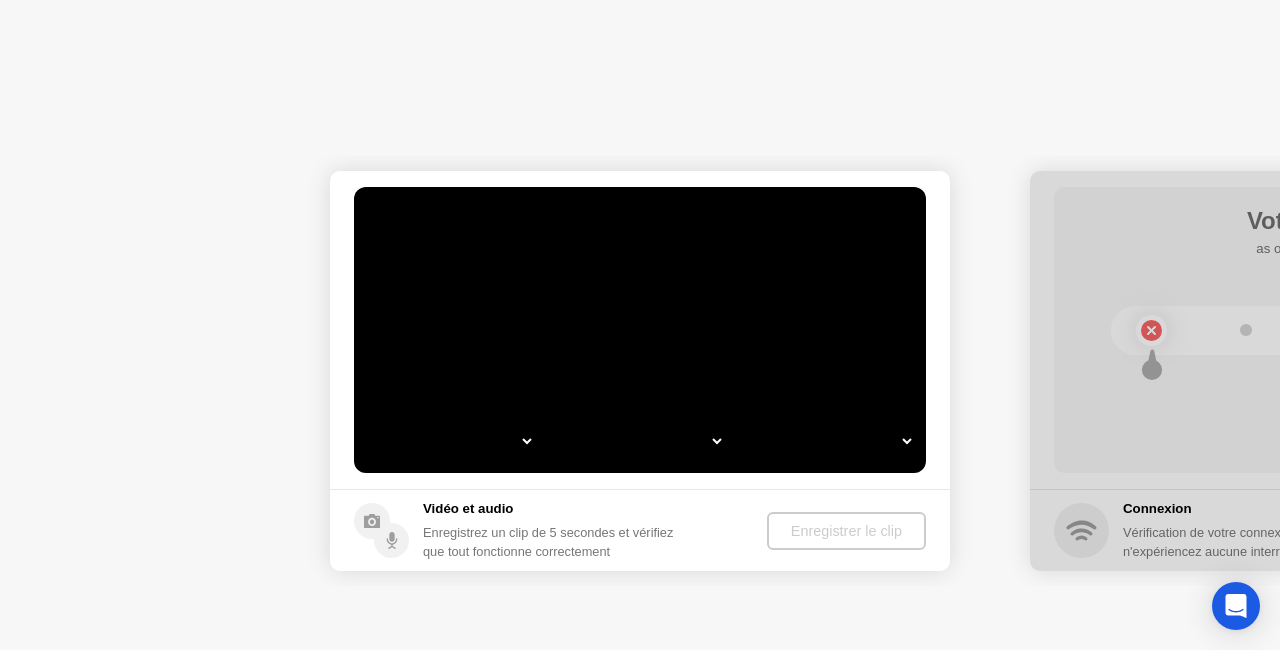 select on "**********" 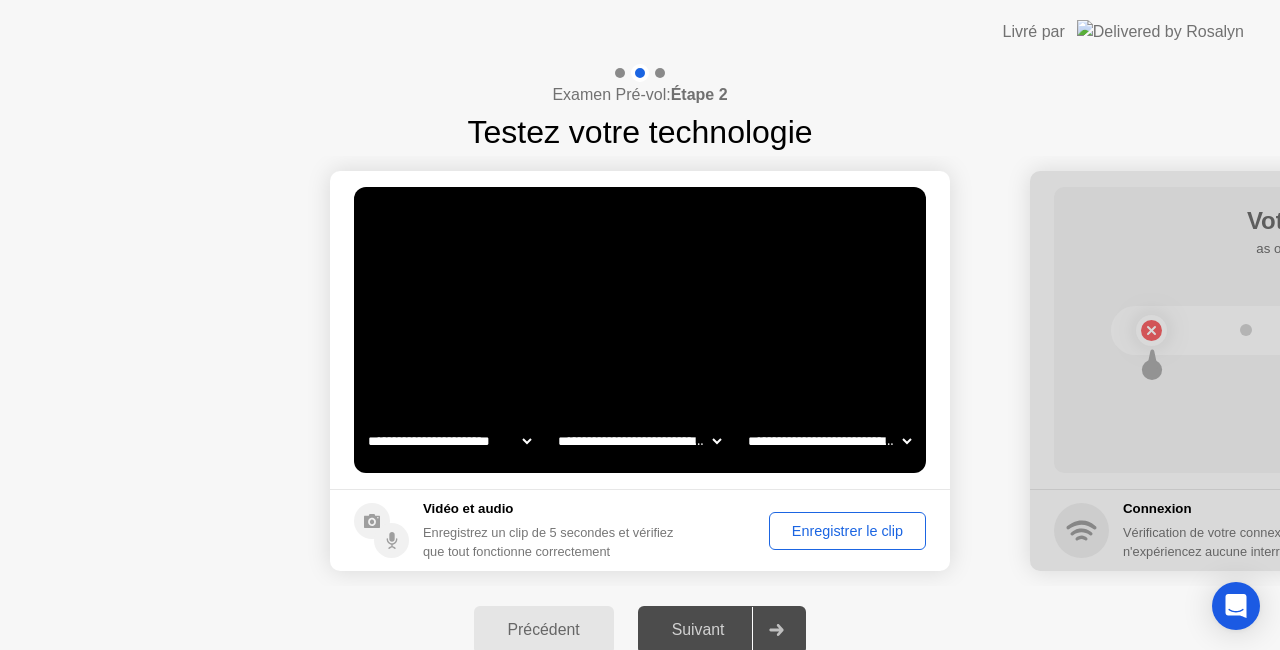 click on "Enregistrer le clip" 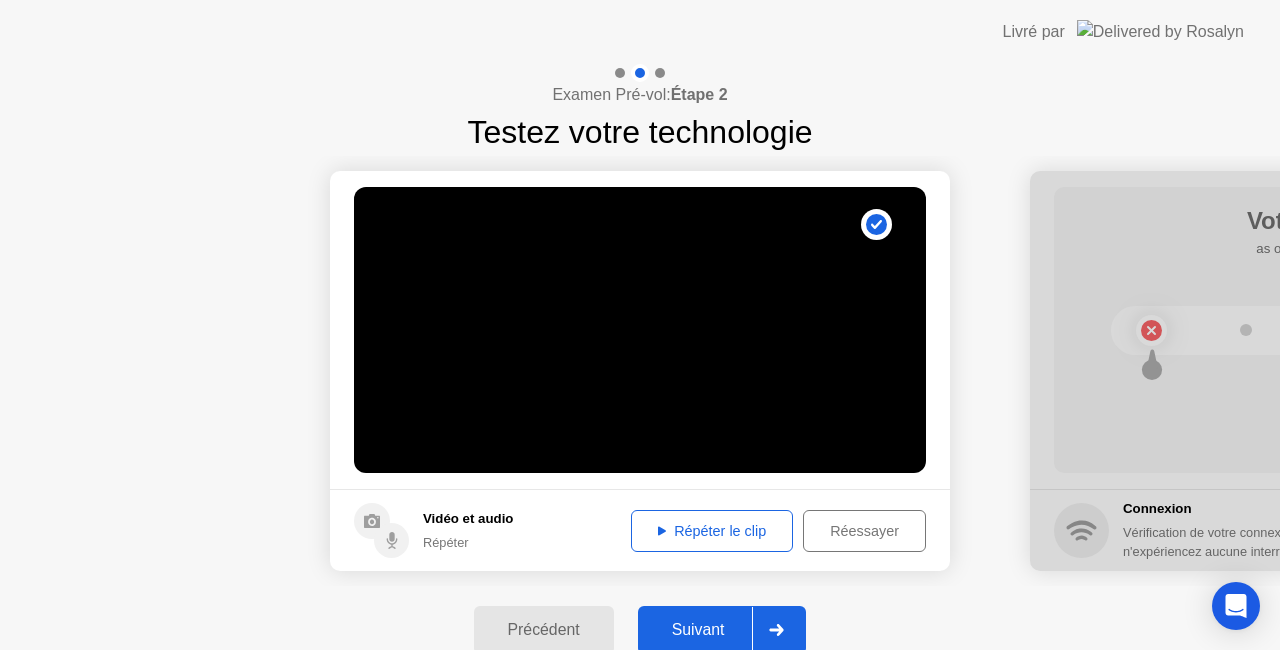click on "Répéter le clip" 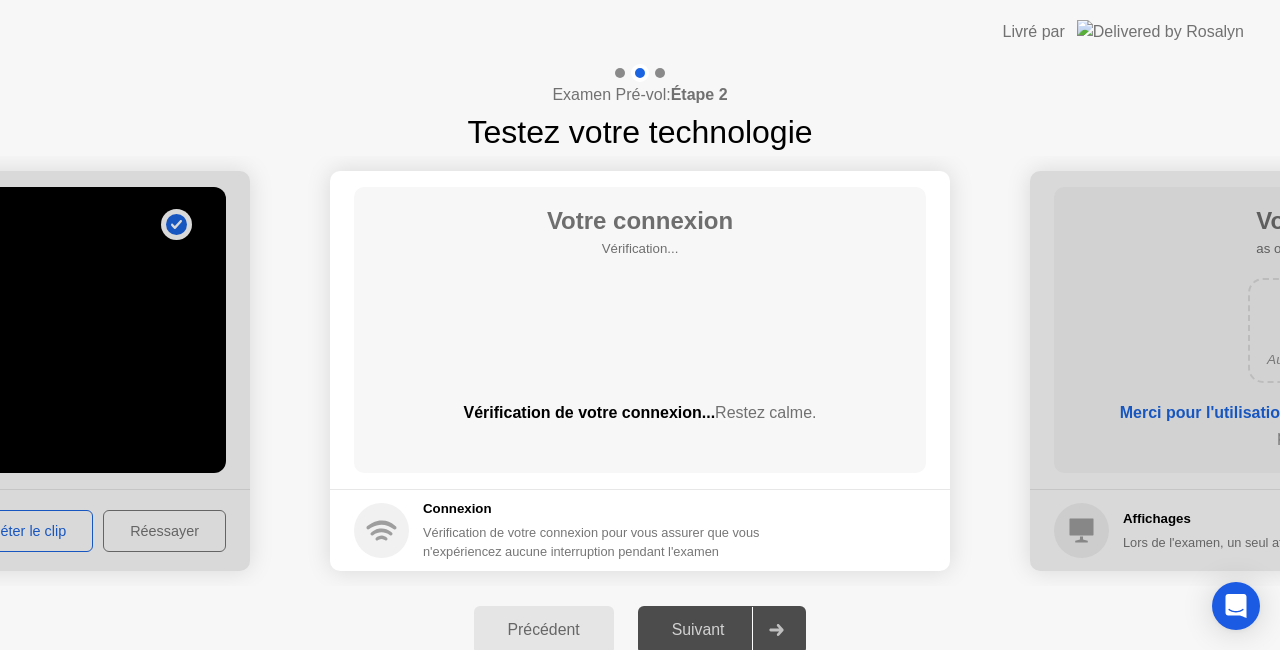 click on "Suivant" 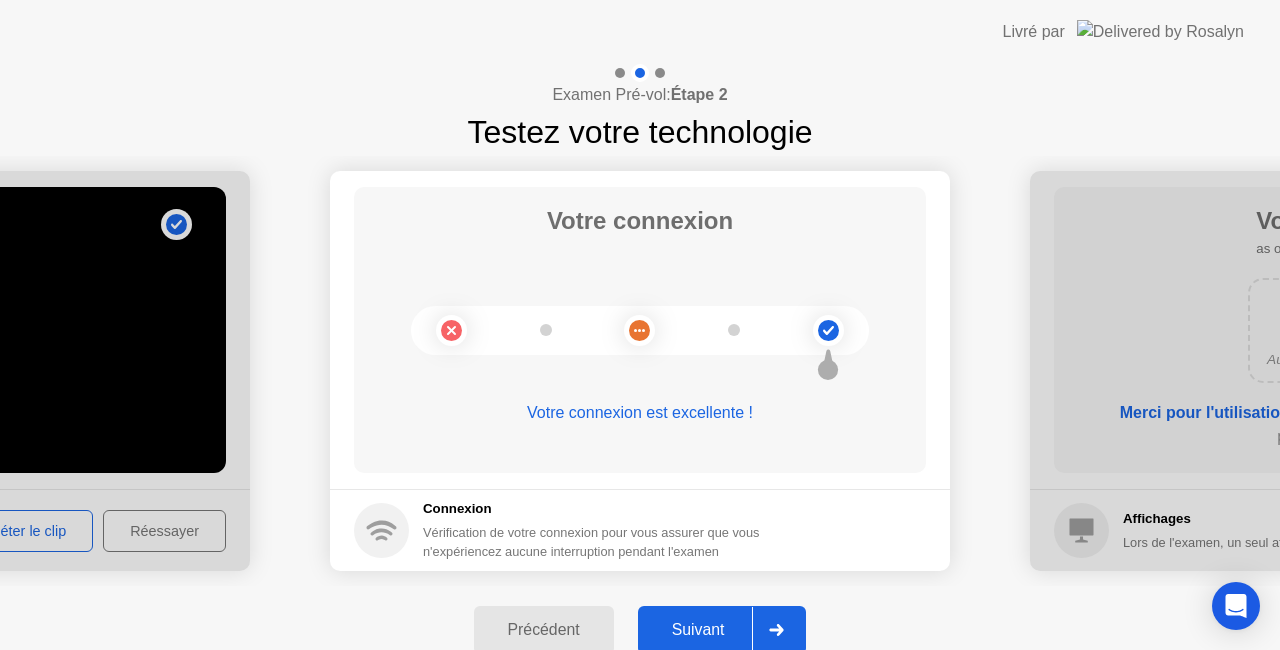 click on "Suivant" 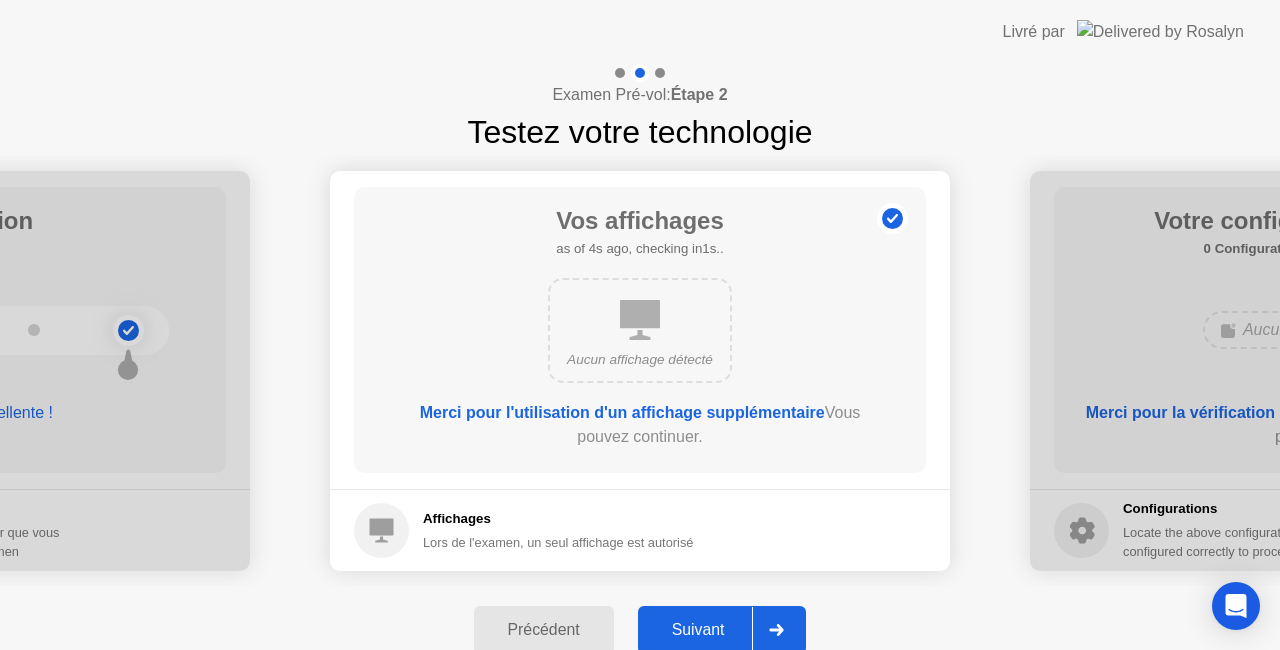 click on "Suivant" 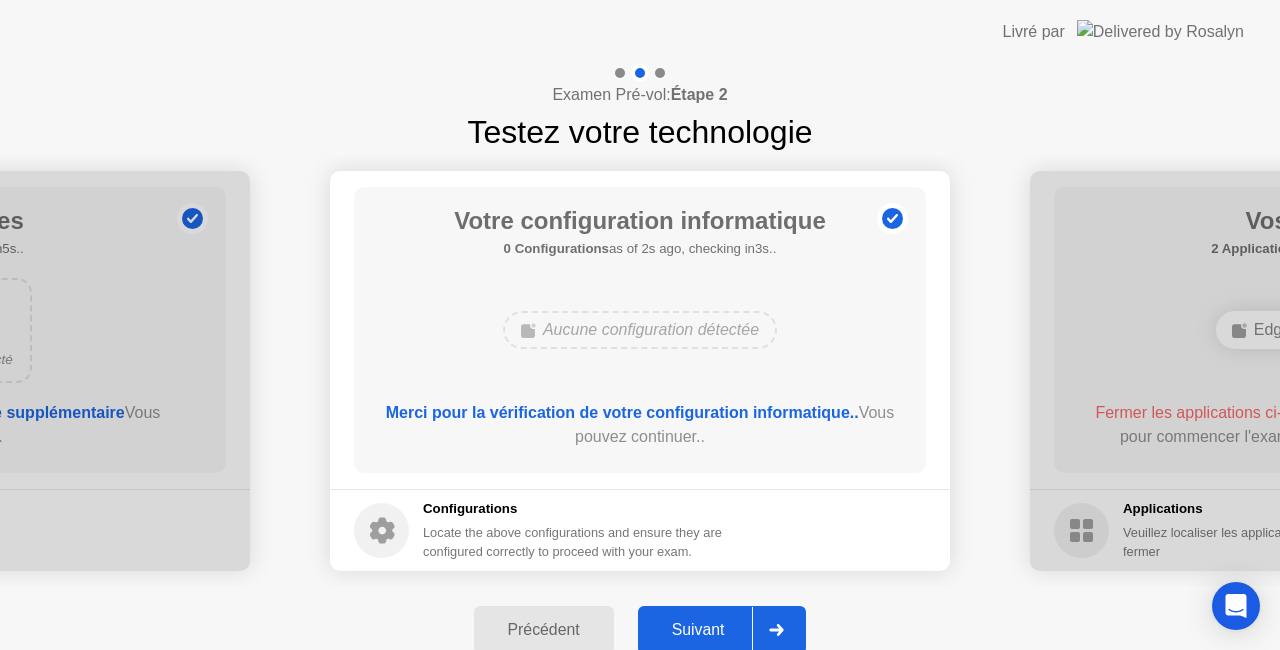 click on "Suivant" 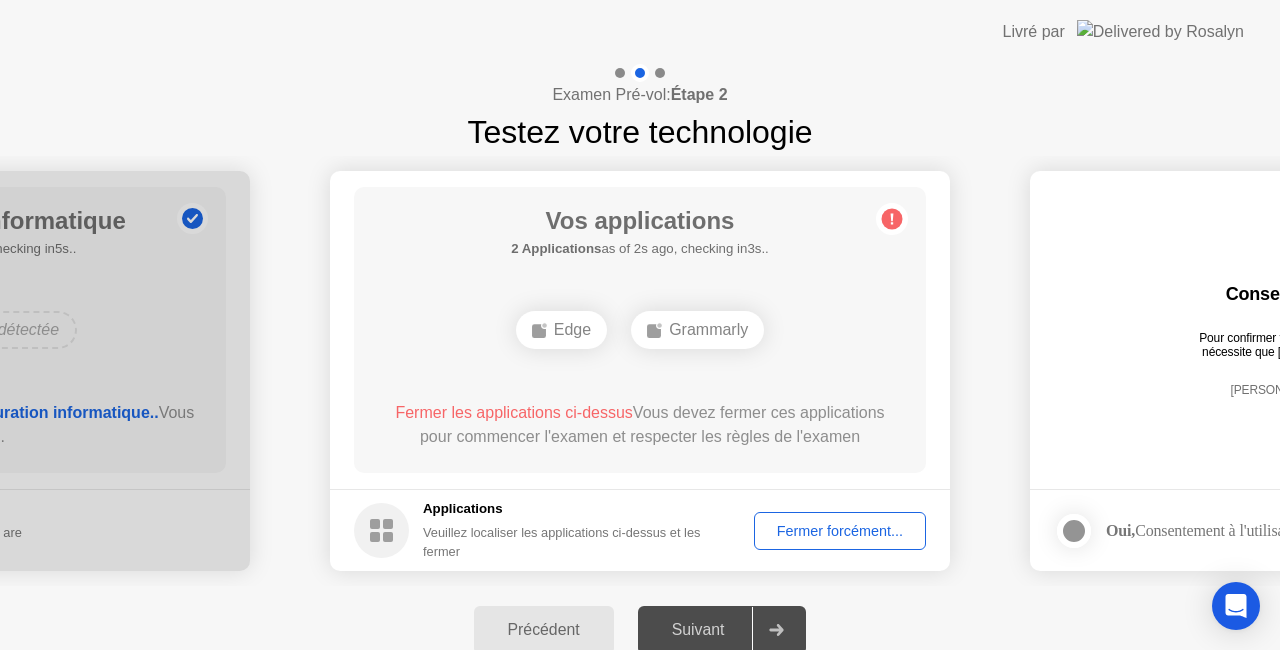 click on "Fermer forcément..." 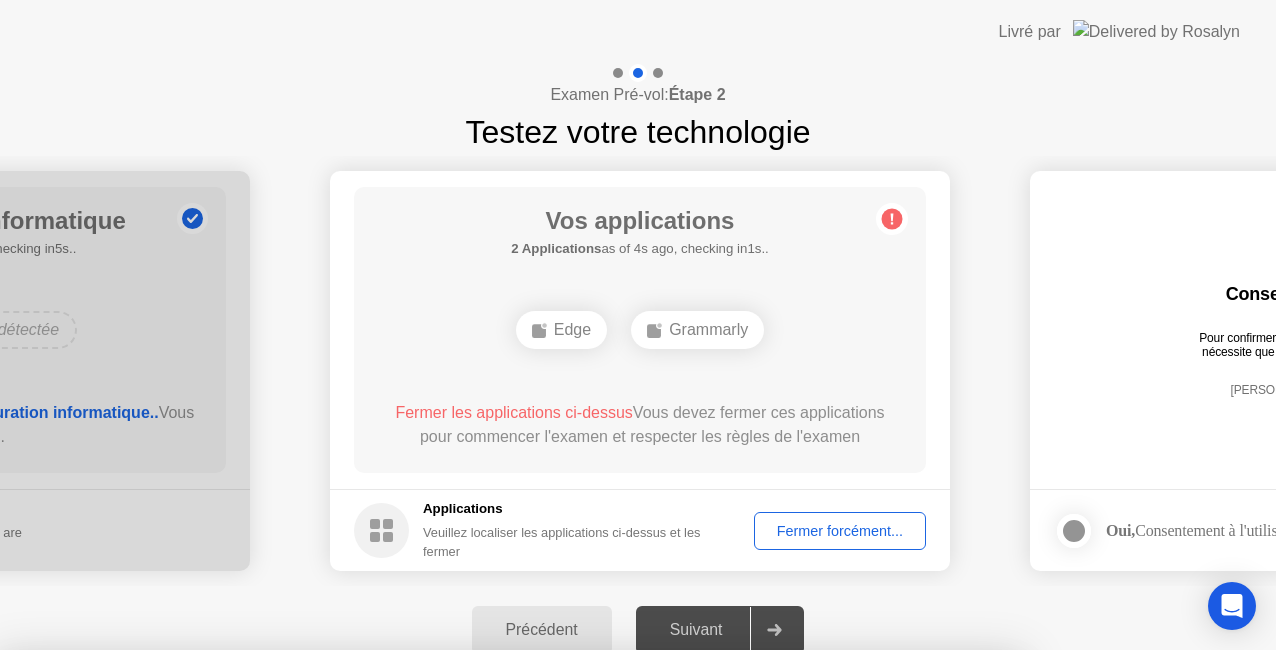 click on "Confirmer" at bounding box center (580, 926) 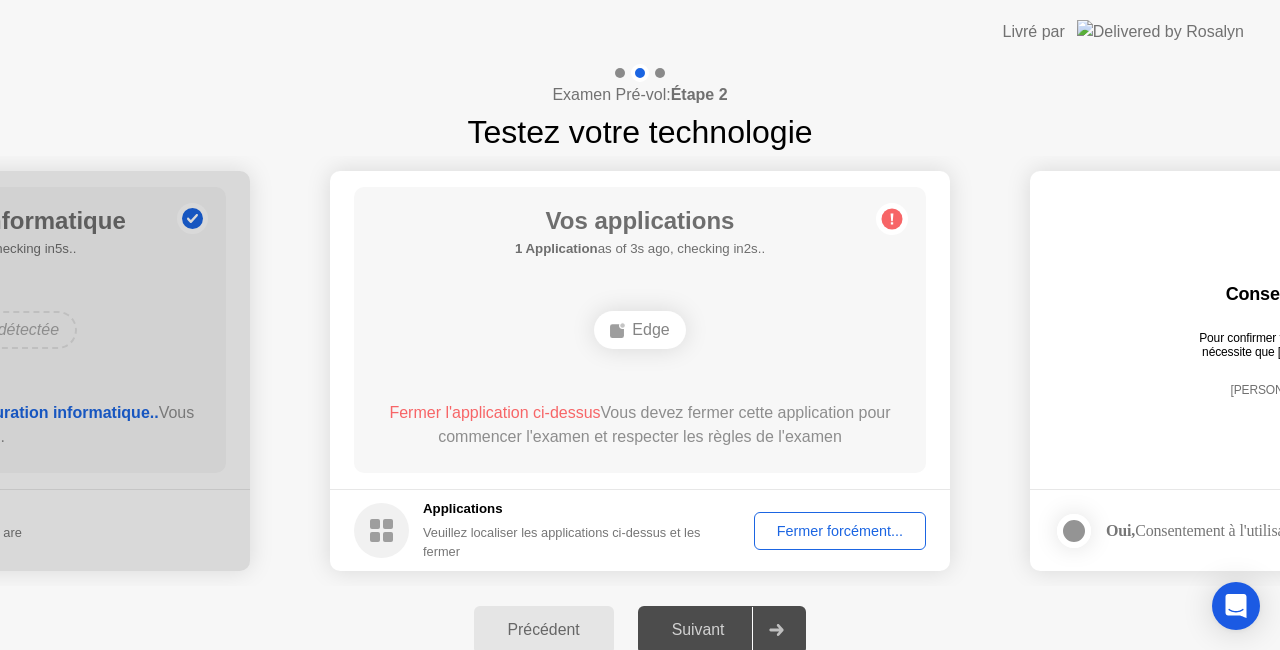 click on "Fermer forcément..." 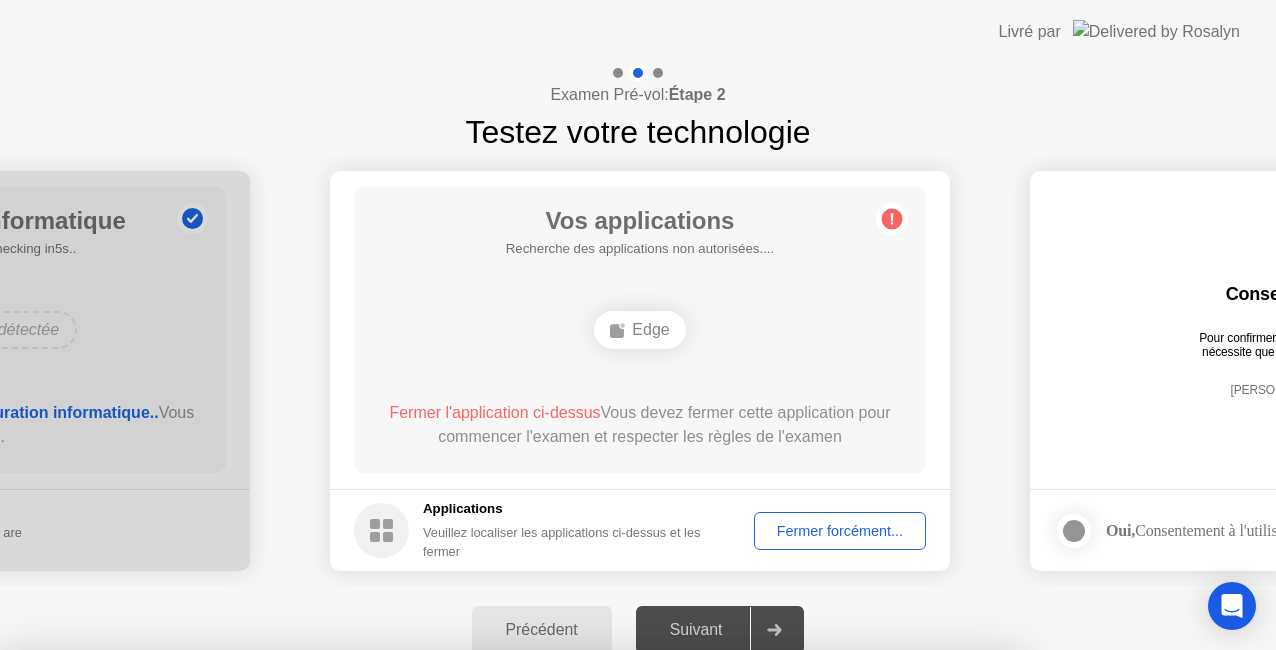 click on "Confirmer" at bounding box center (580, 926) 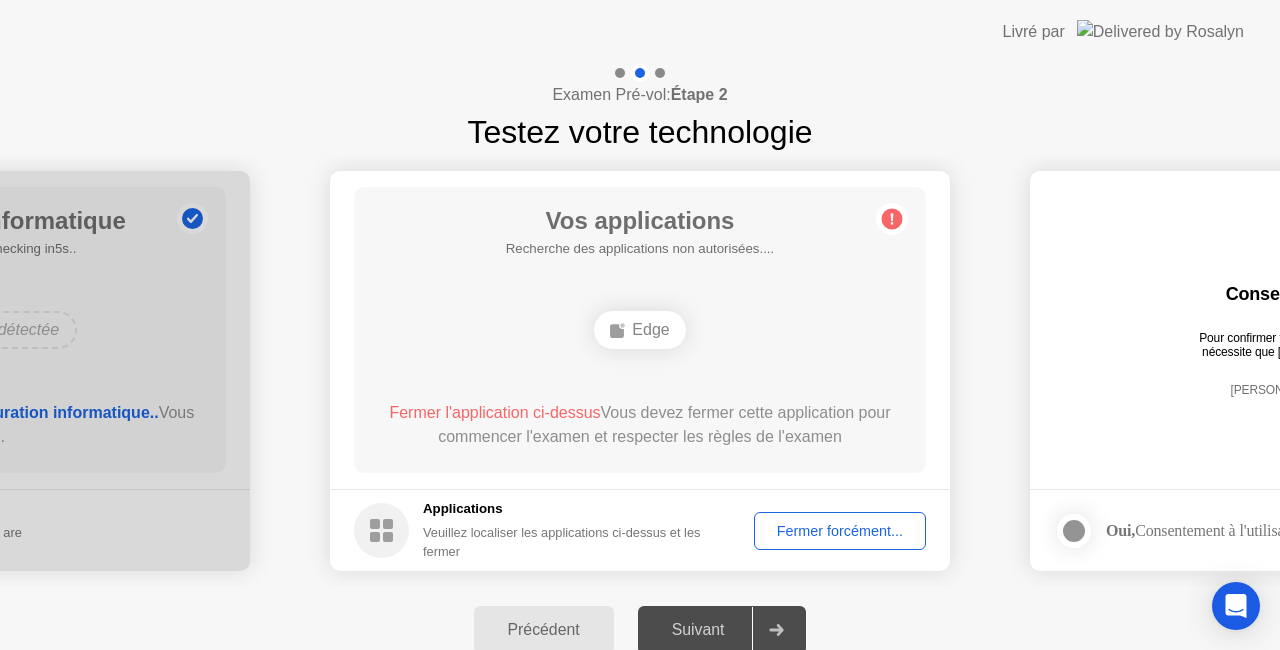 click on "Fermer forcément..." 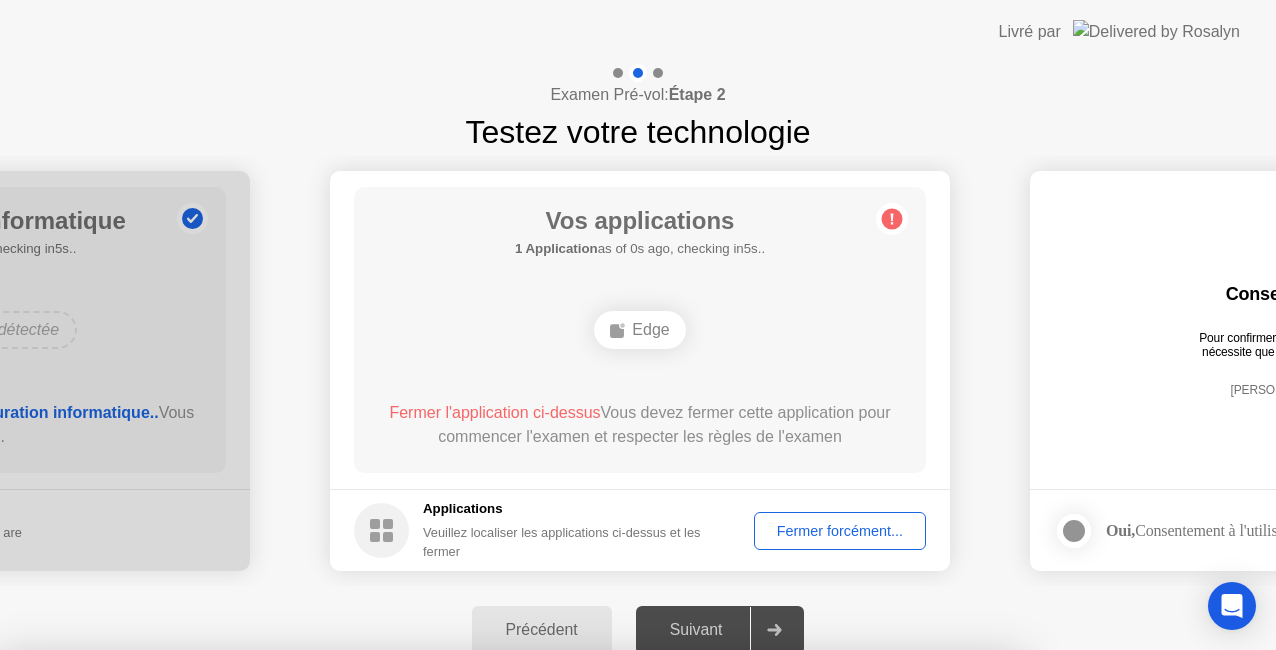 click on "Confirmer" at bounding box center [580, 926] 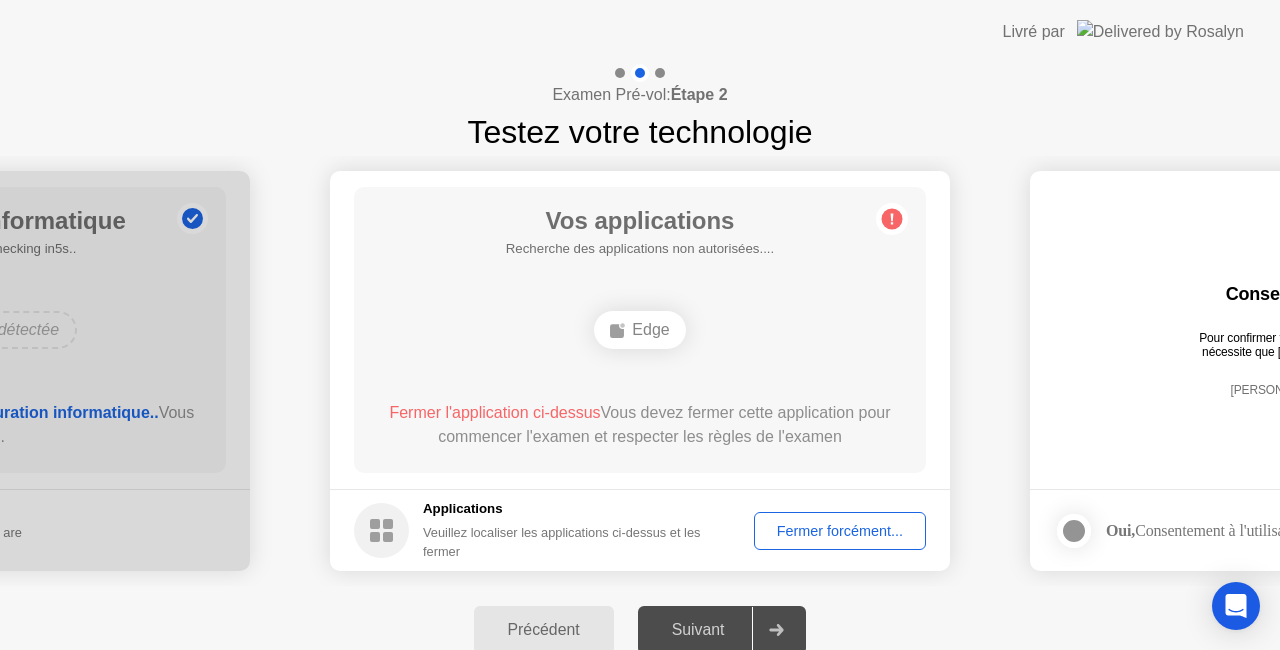 click on "Fermer forcément..." 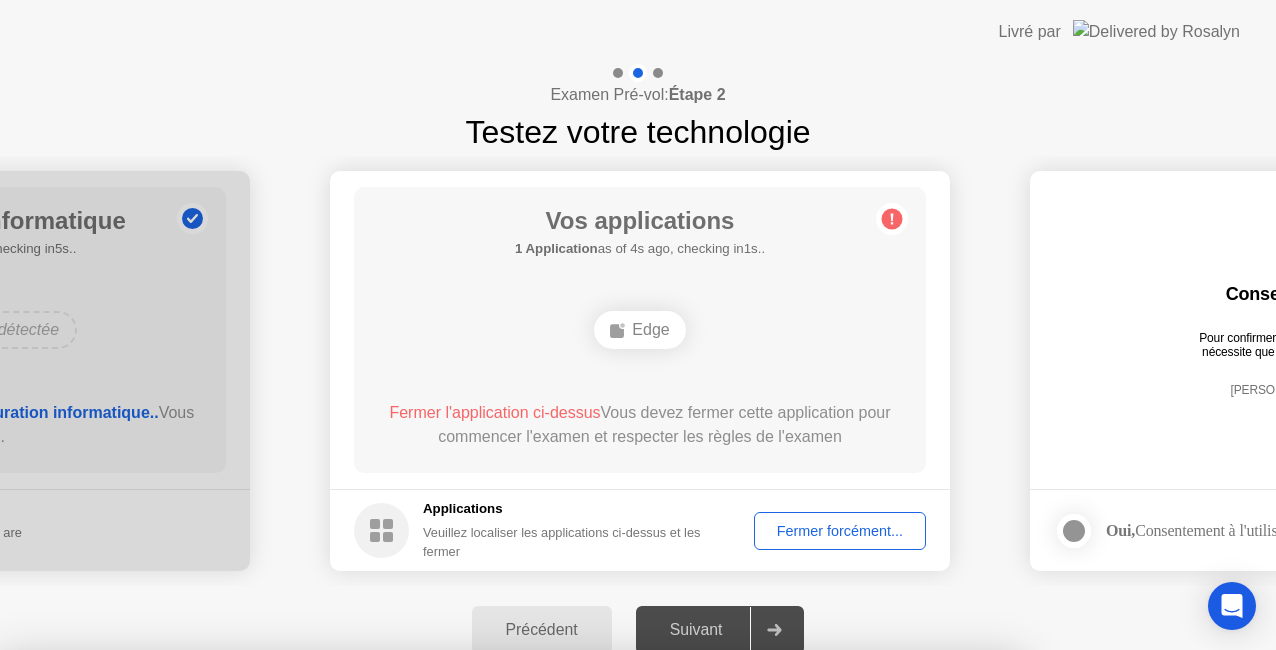 click on "Confirmer" at bounding box center (580, 926) 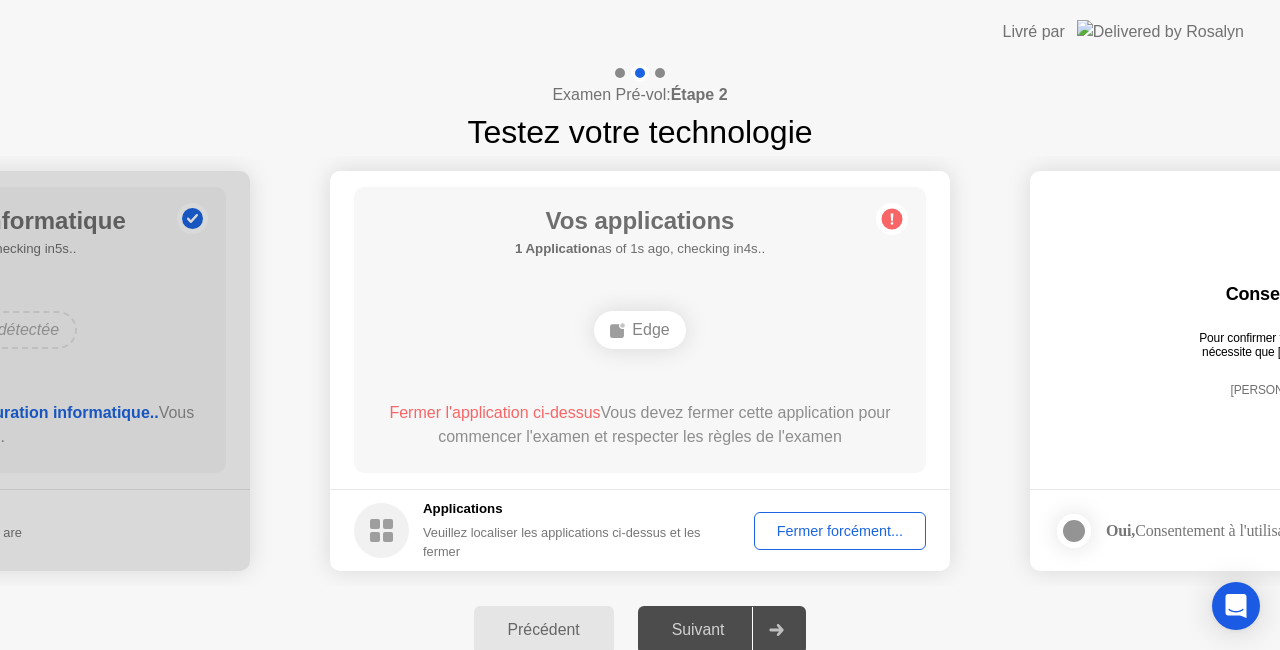 click on "Edge" 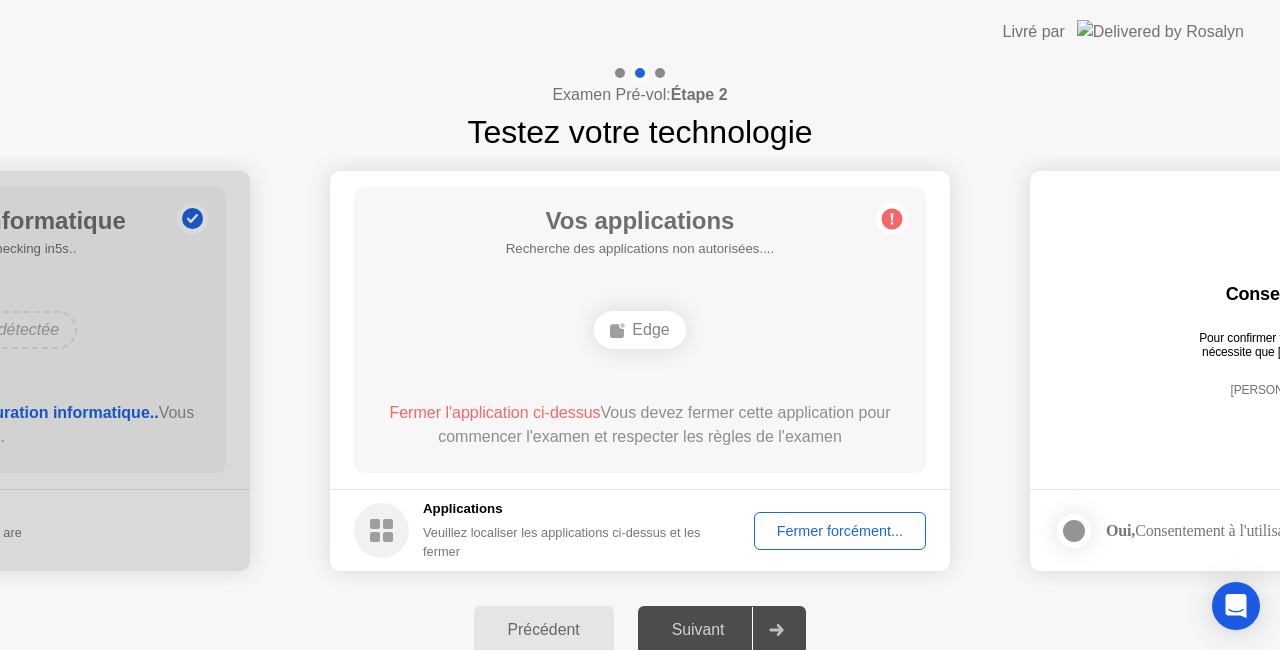 click 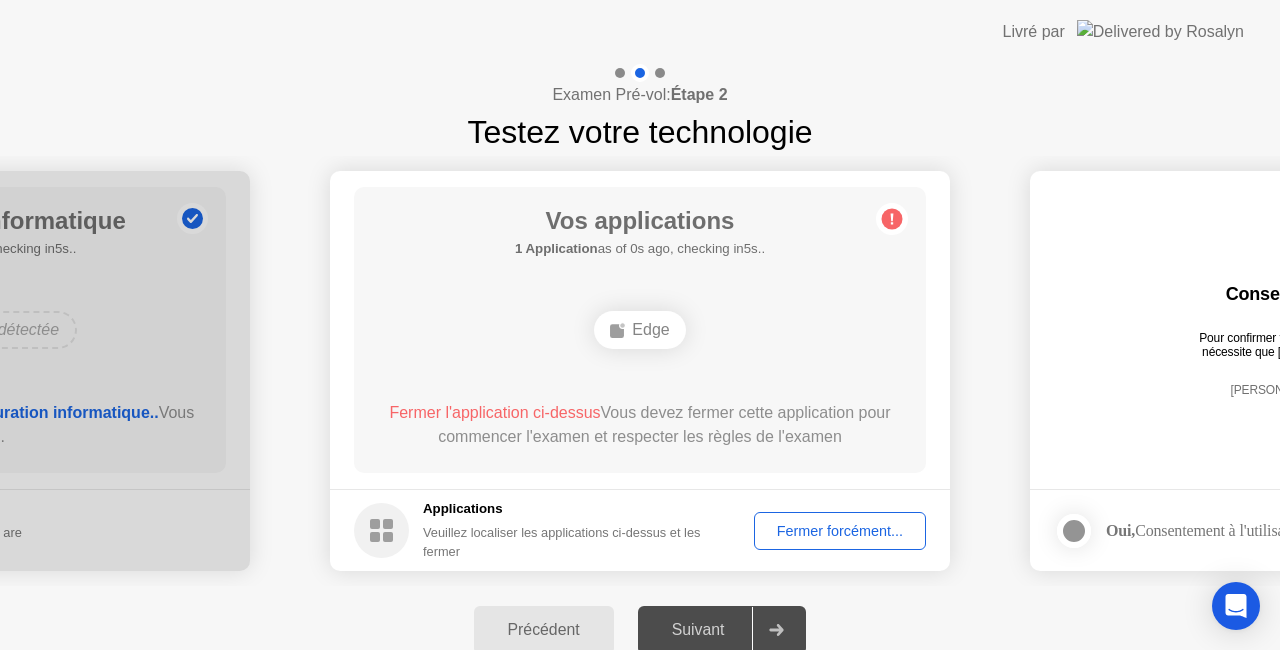 click on "Suivant" 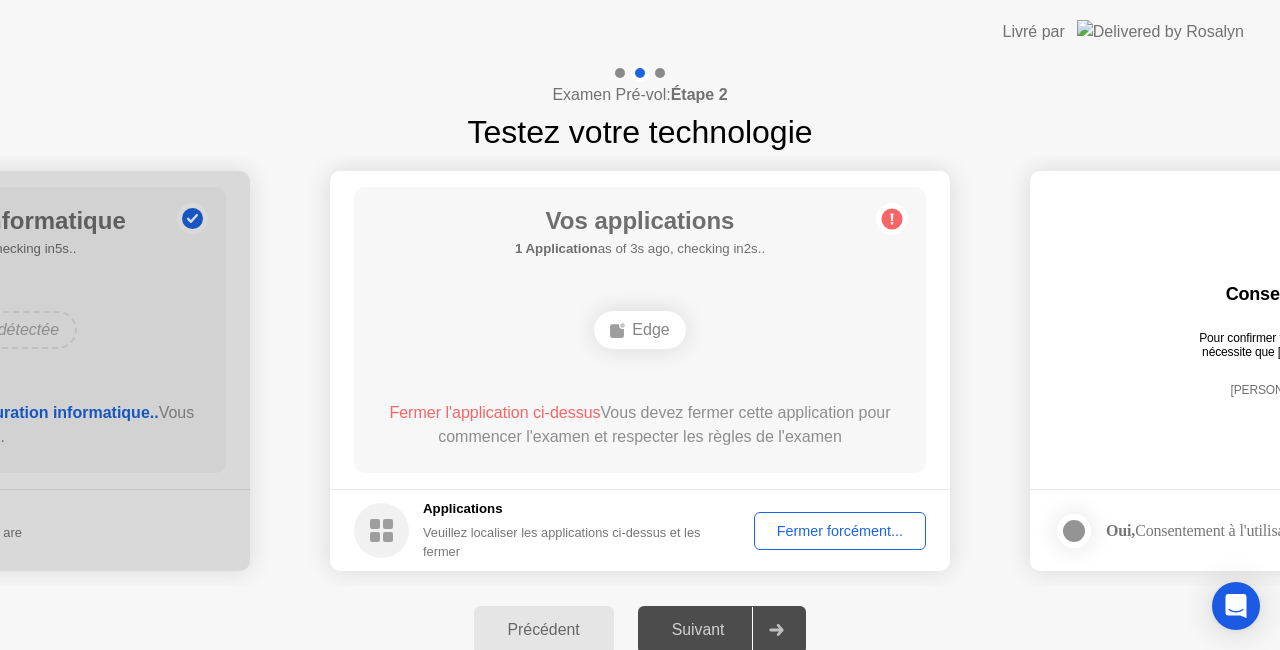 click on "Suivant" 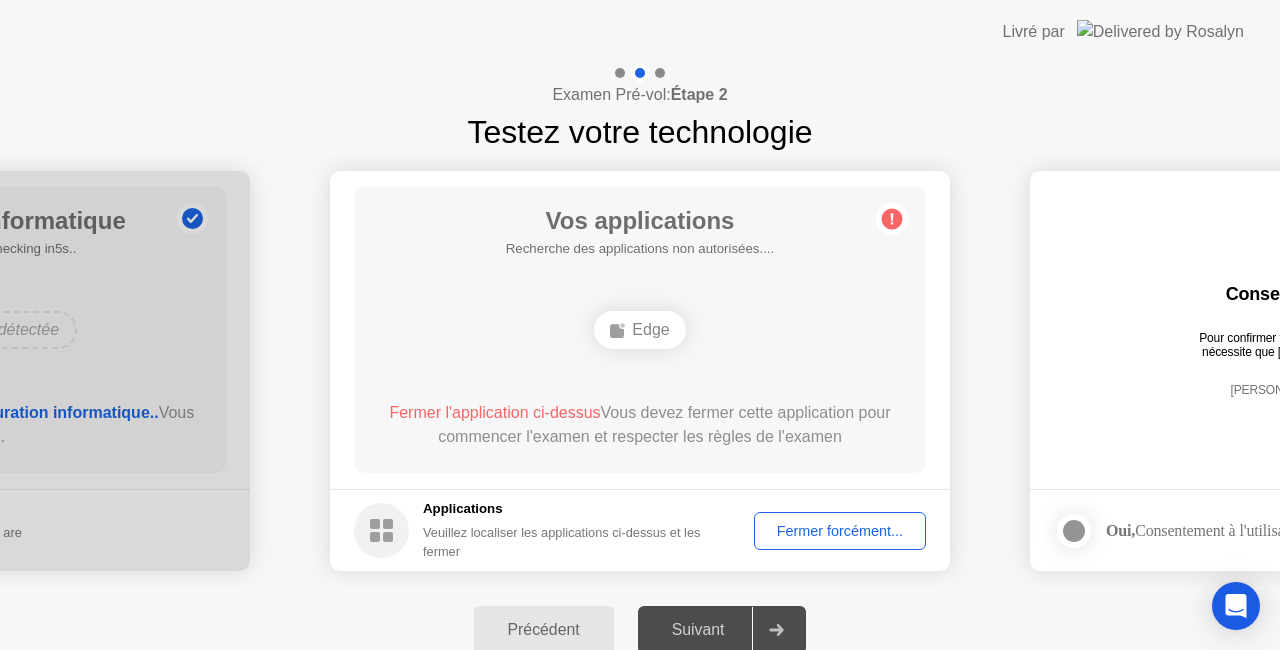 drag, startPoint x: 1241, startPoint y: 322, endPoint x: 840, endPoint y: 390, distance: 406.72473 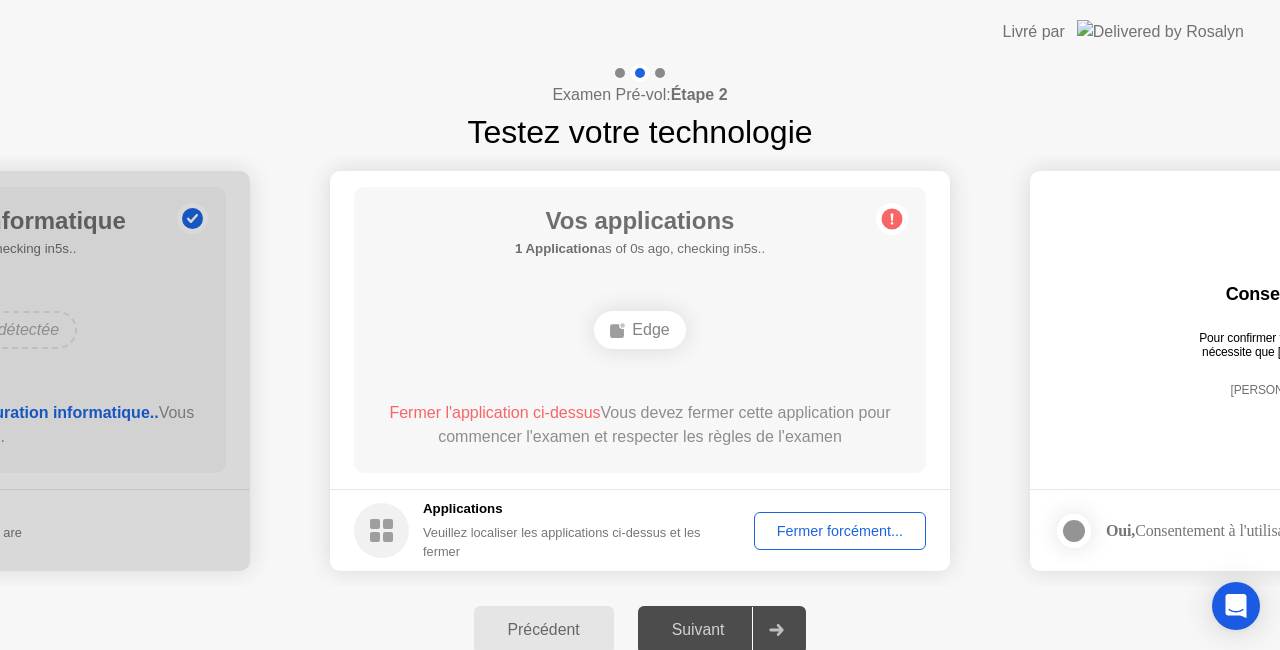 click on "Applications" 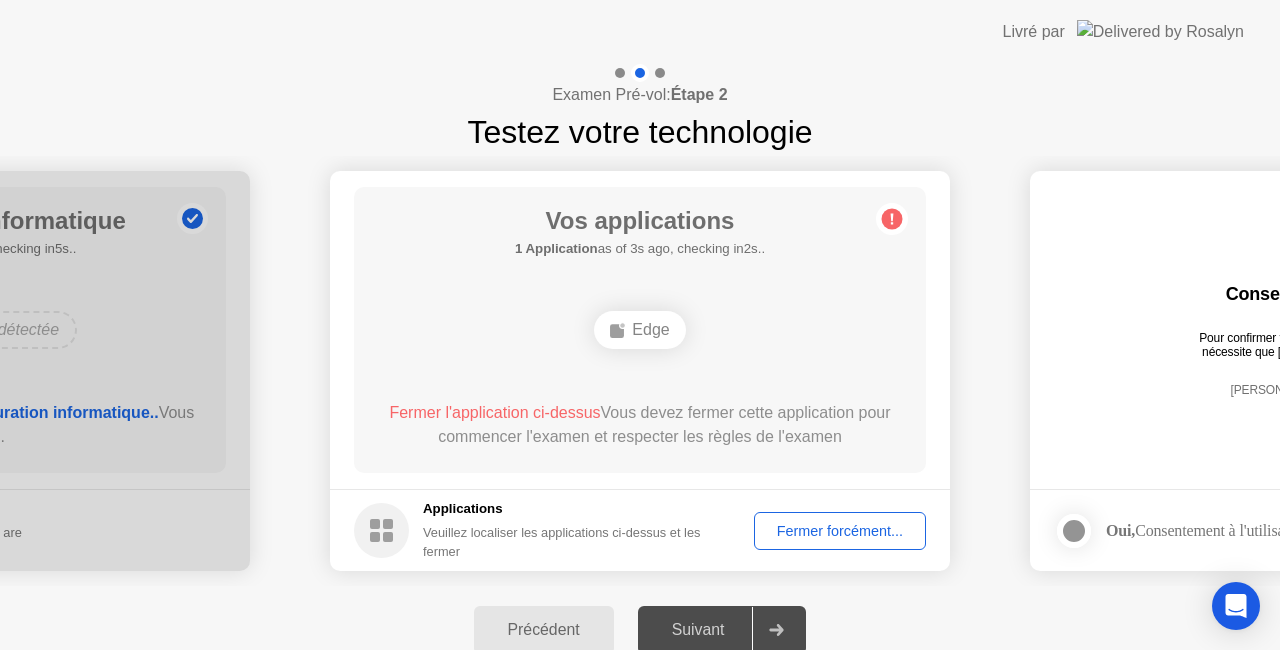 drag, startPoint x: 730, startPoint y: 626, endPoint x: 845, endPoint y: 535, distance: 146.64925 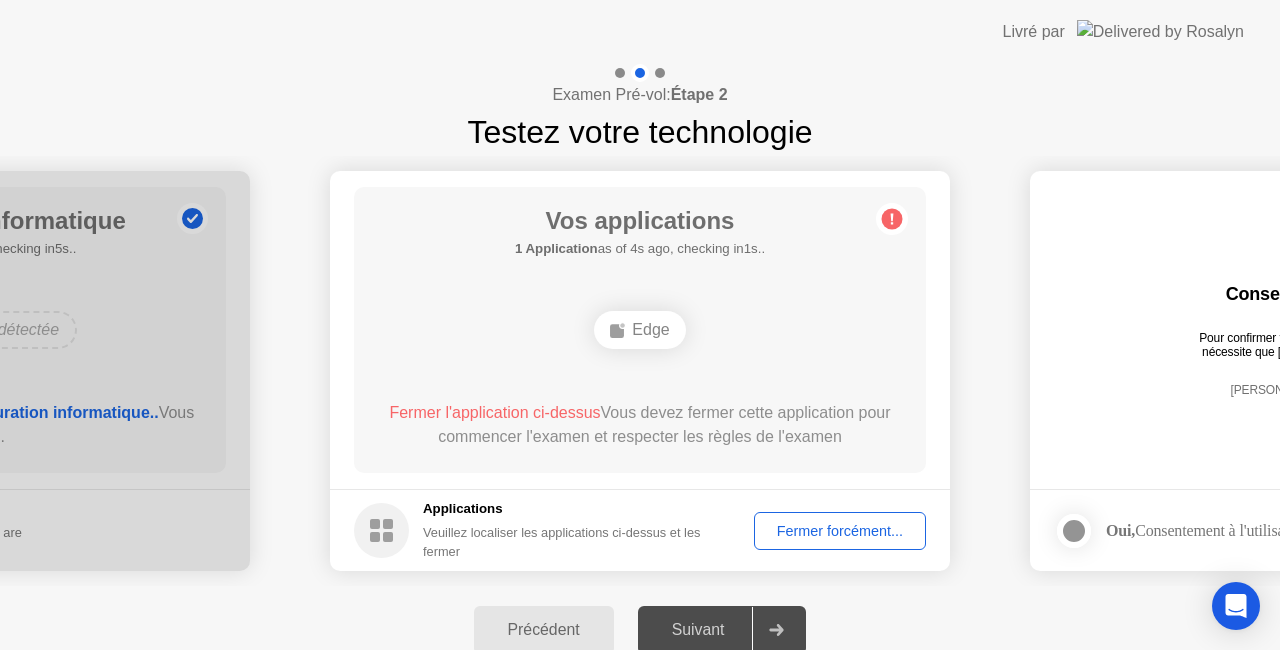click on "Fermer forcément..." 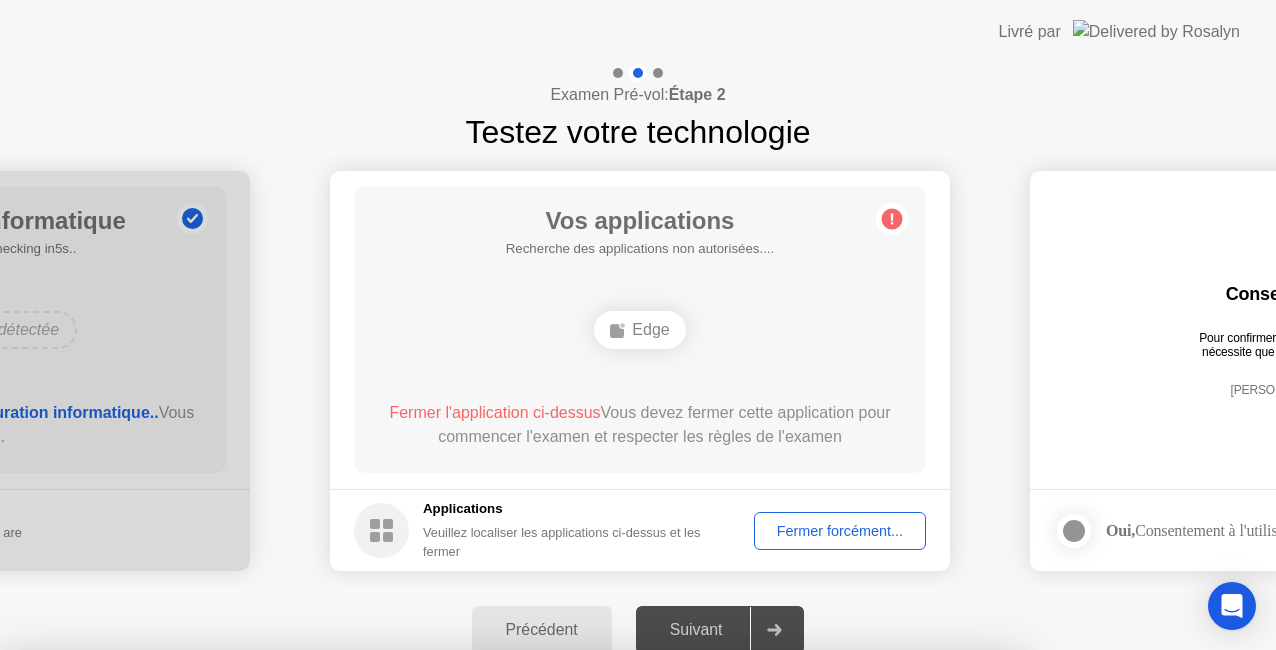 click on "Confirmer" at bounding box center [580, 926] 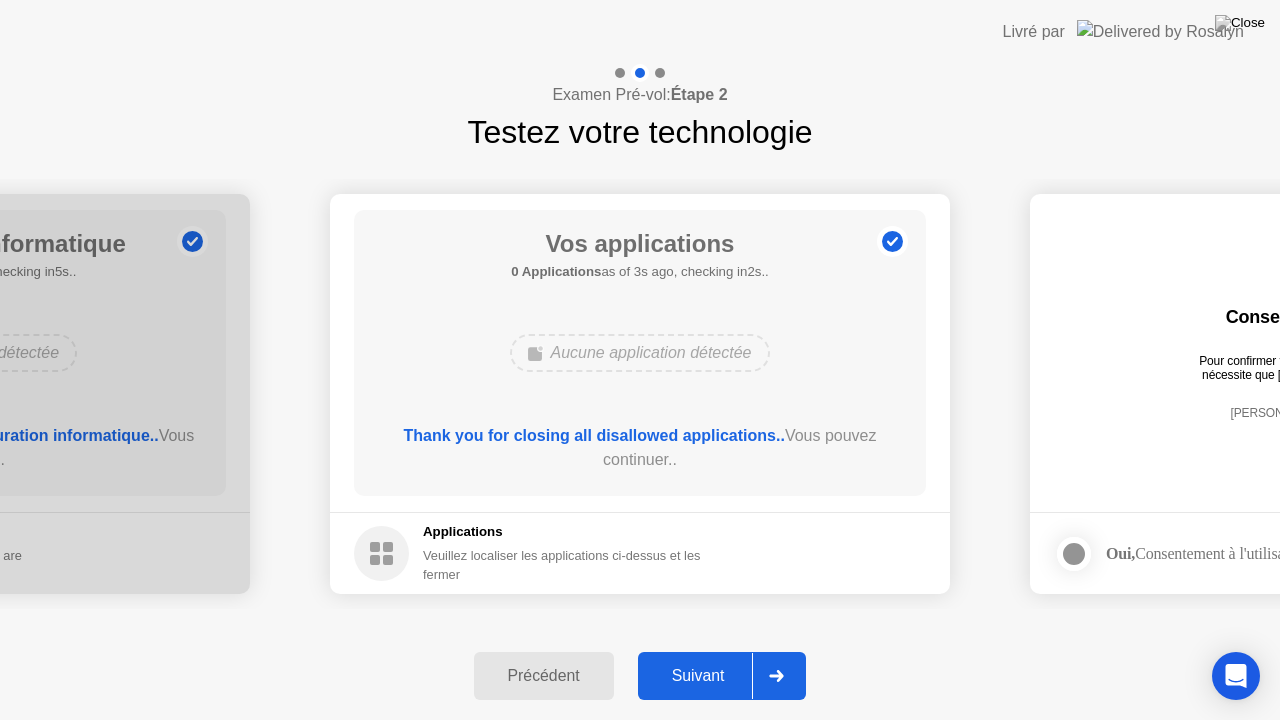 click on "Suivant" 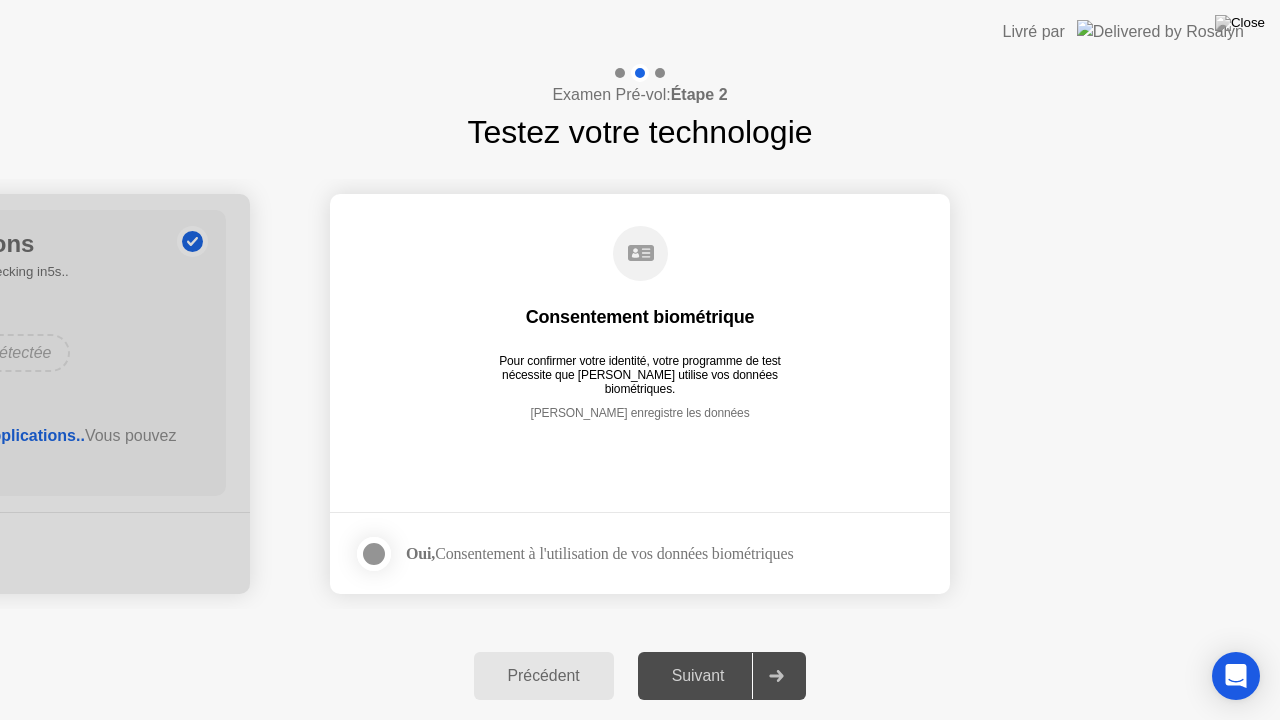 click 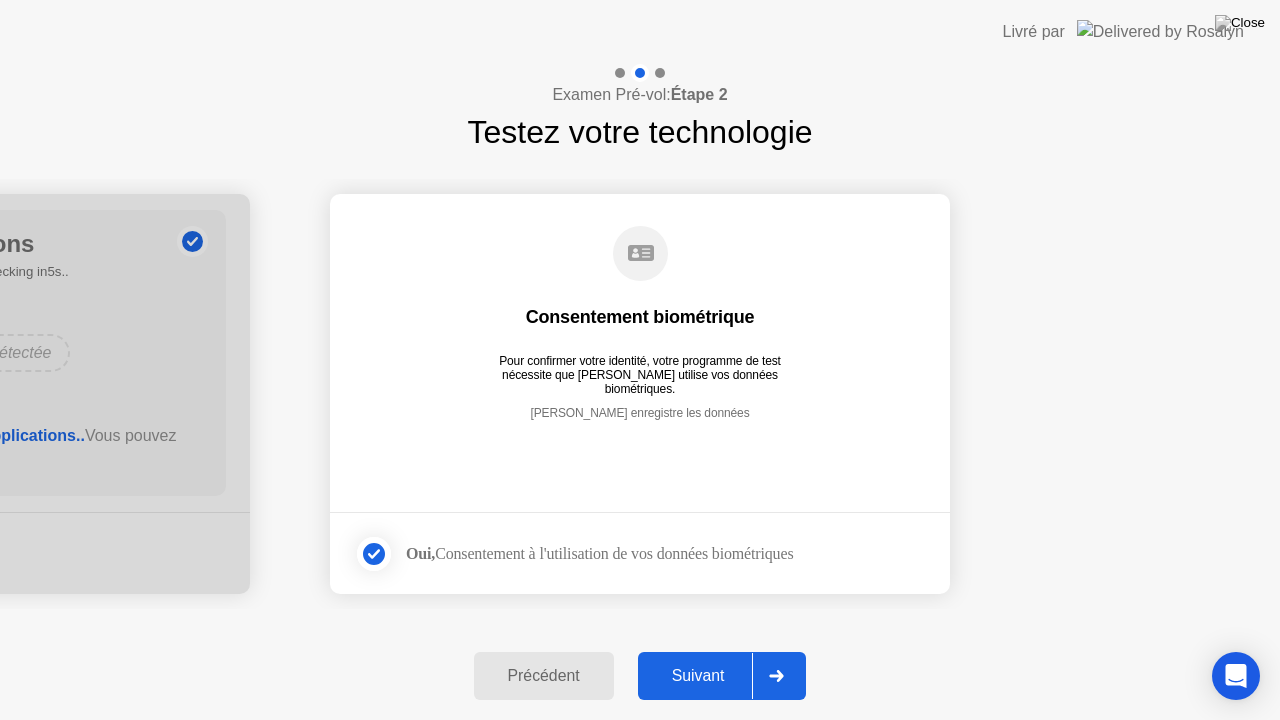 click 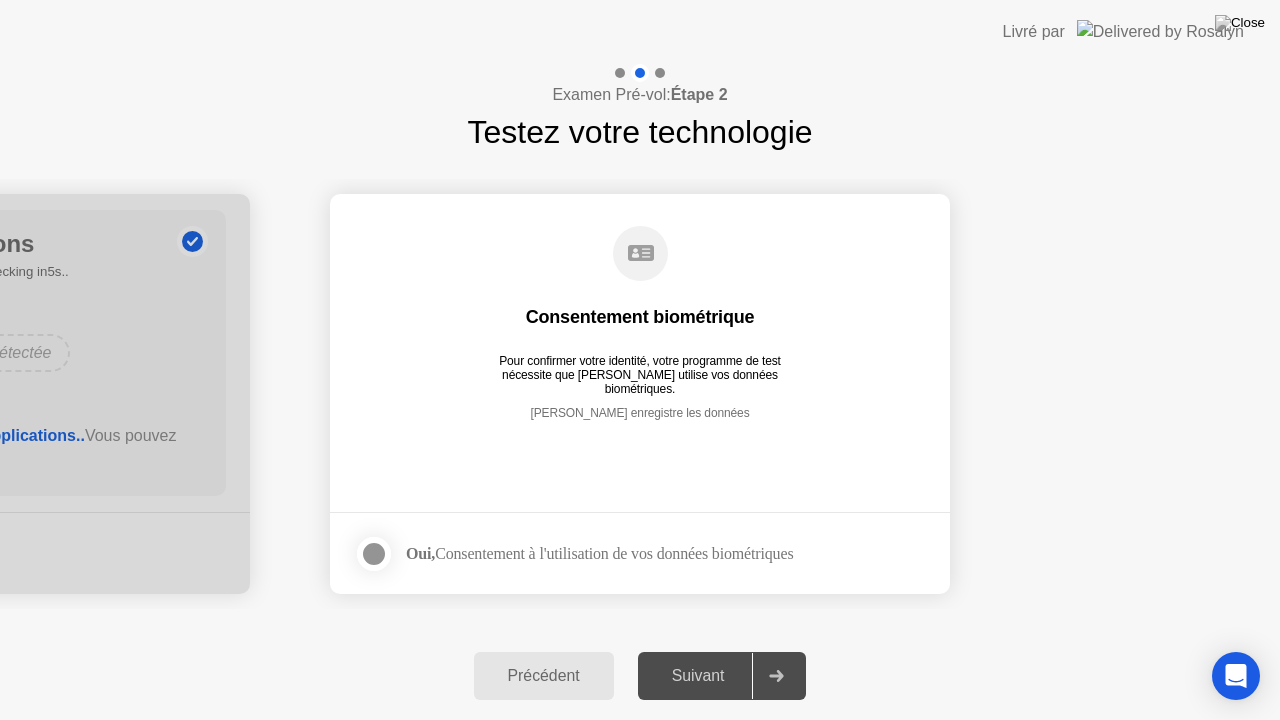 drag, startPoint x: 376, startPoint y: 554, endPoint x: 750, endPoint y: 333, distance: 434.4157 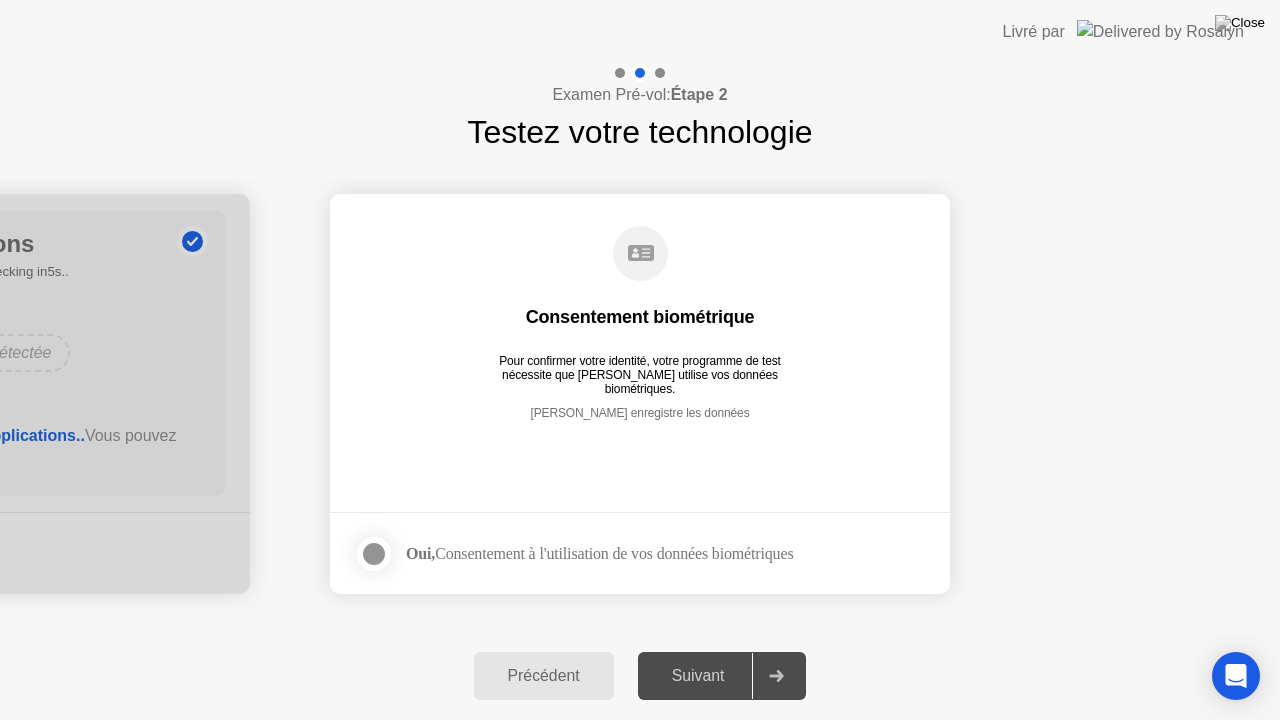 drag, startPoint x: 750, startPoint y: 333, endPoint x: 1130, endPoint y: 46, distance: 476.2027 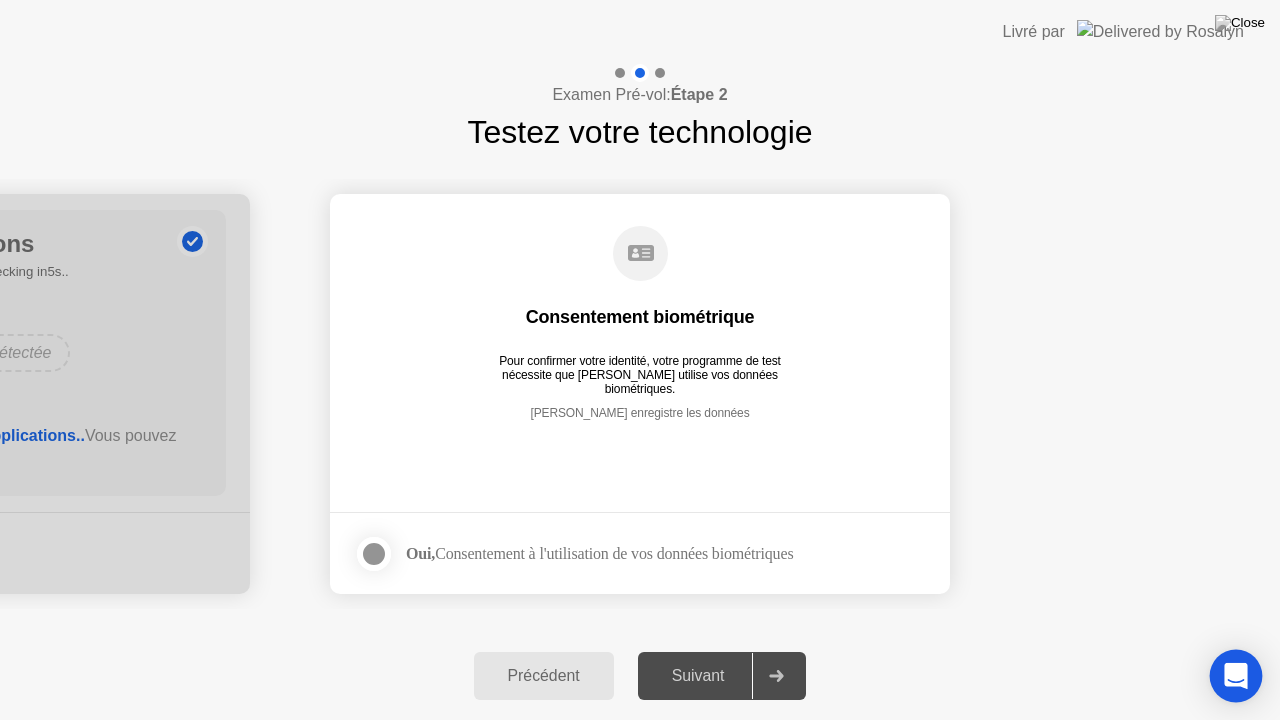 click at bounding box center [1236, 676] 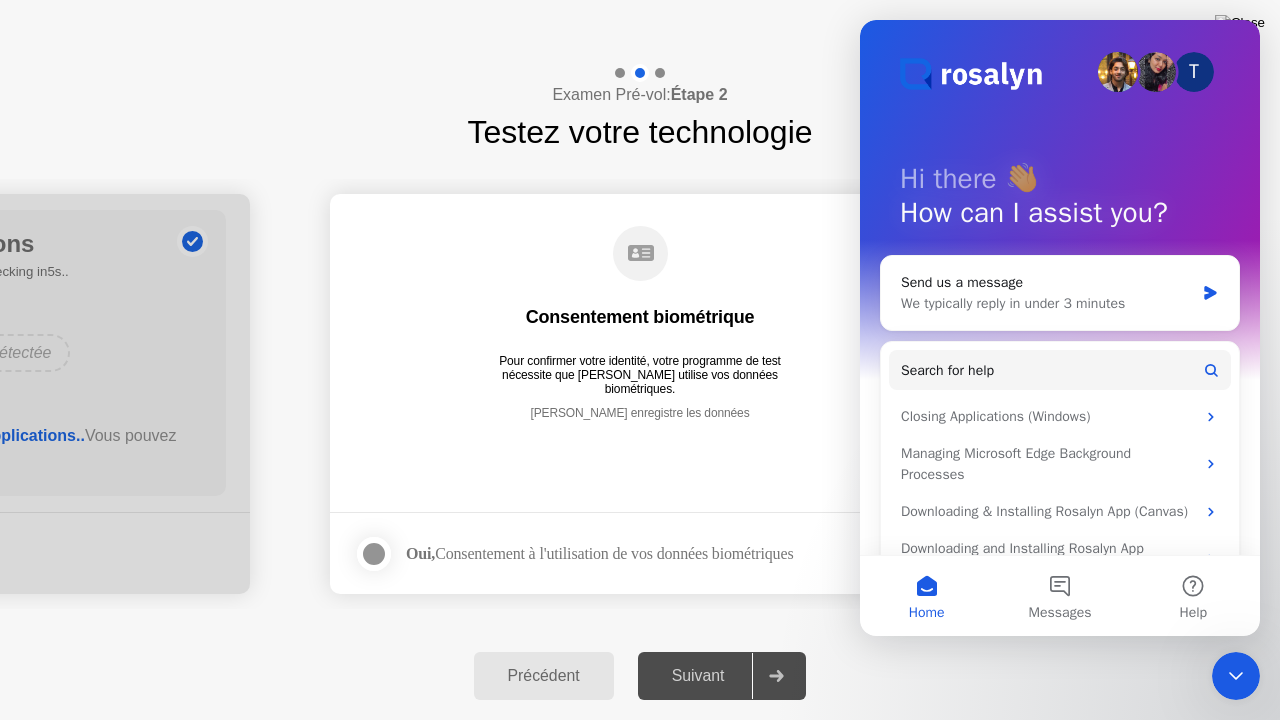 scroll, scrollTop: 0, scrollLeft: 0, axis: both 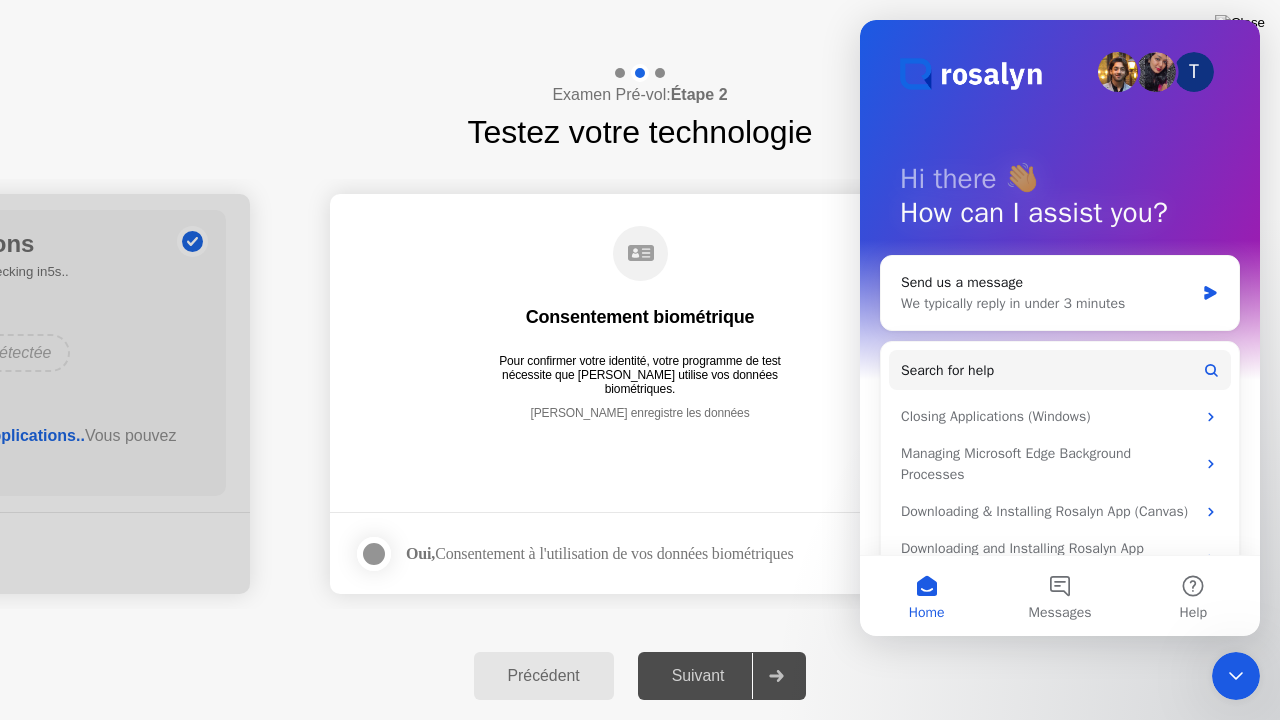 click 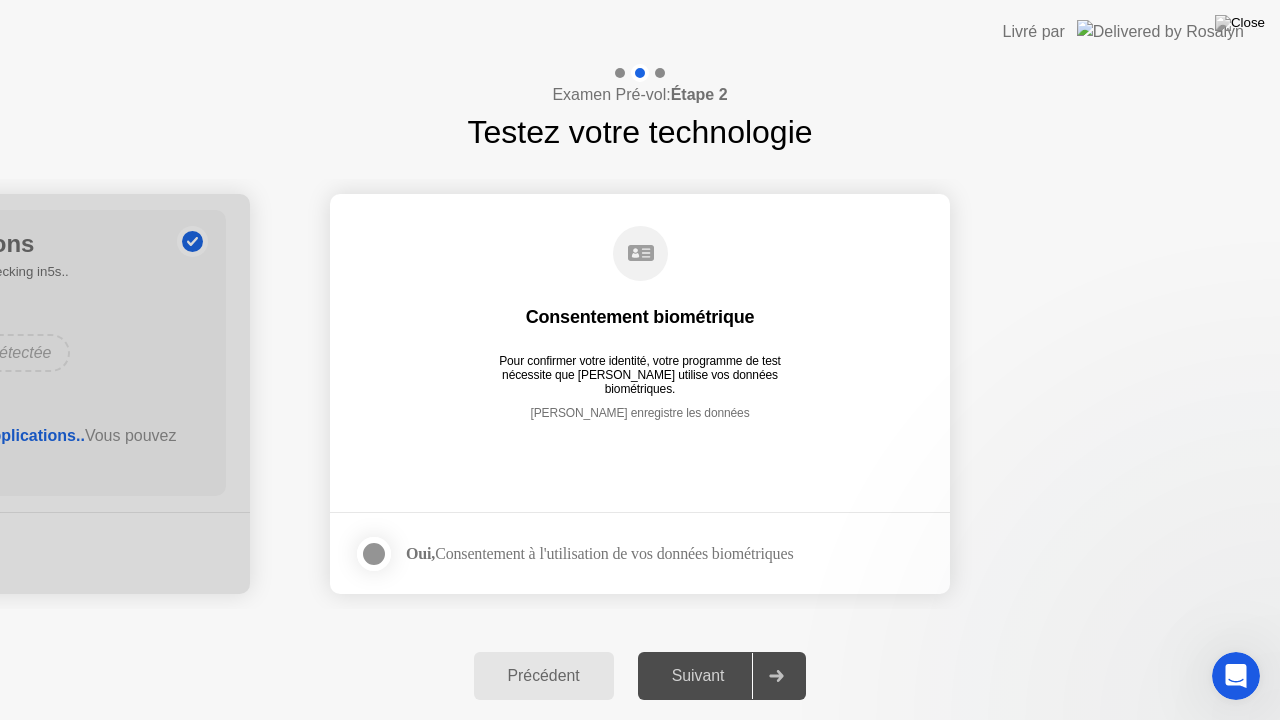 scroll, scrollTop: 0, scrollLeft: 0, axis: both 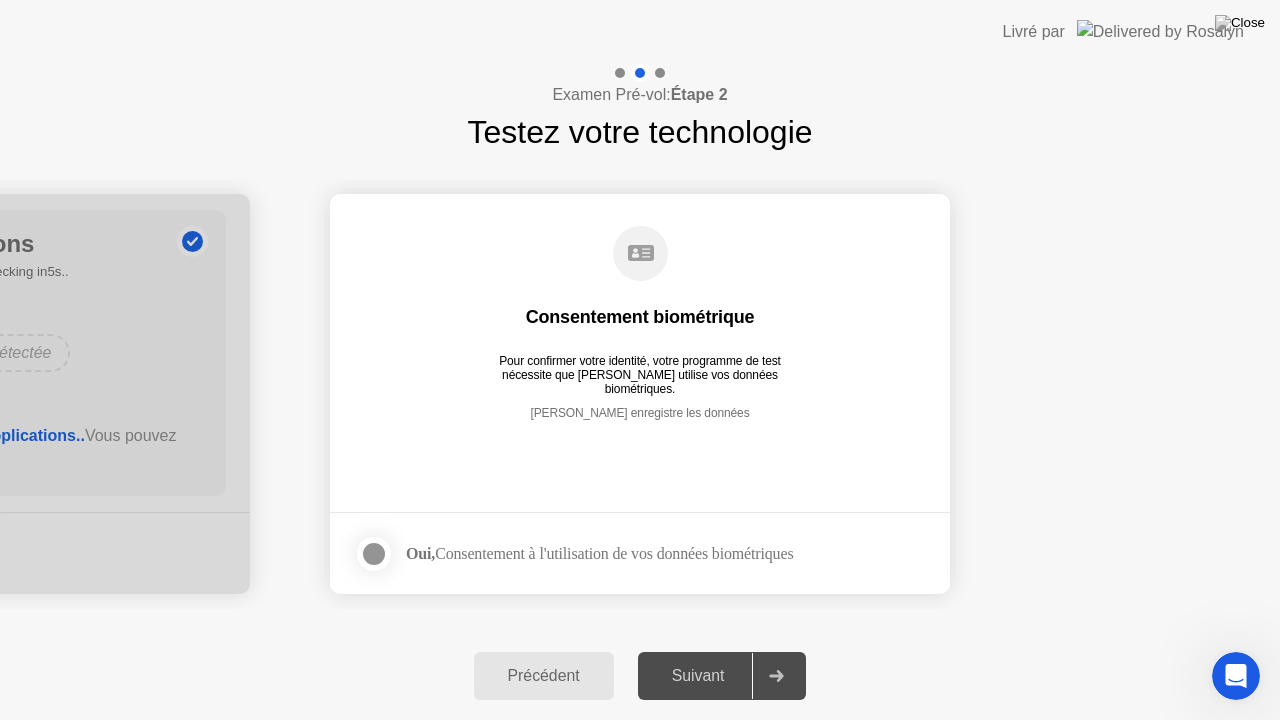 click 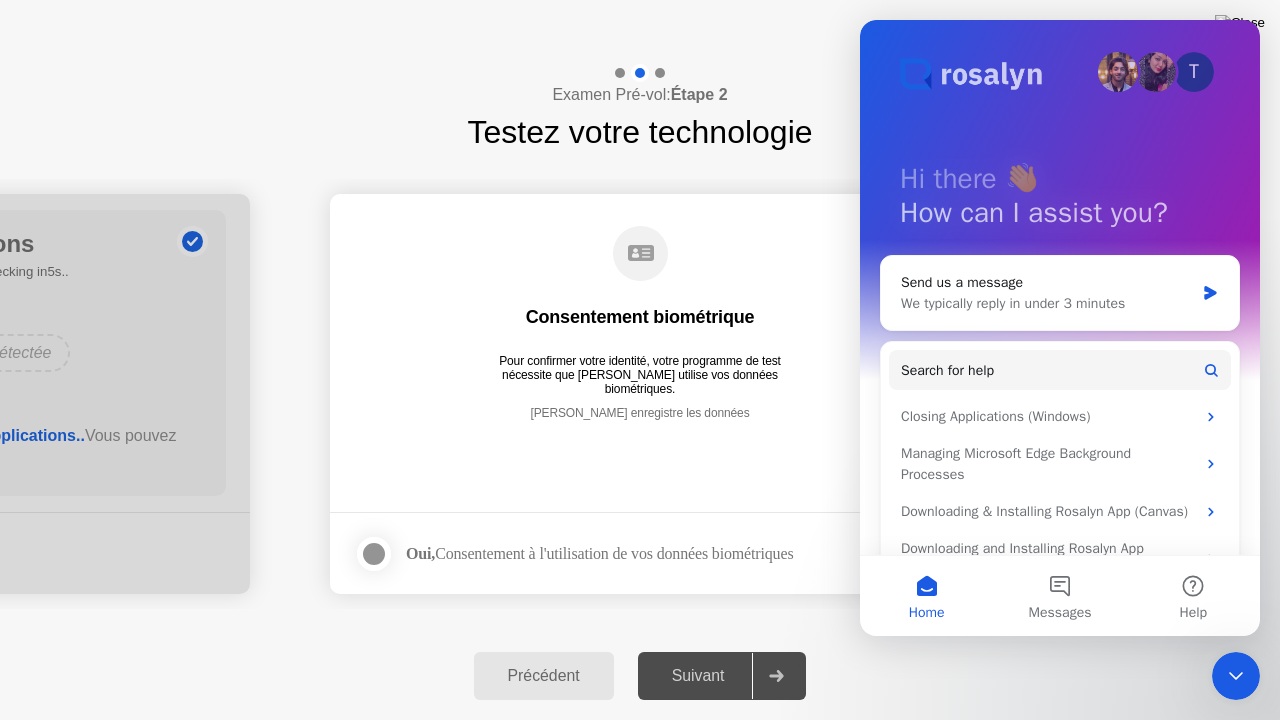 scroll, scrollTop: 71, scrollLeft: 0, axis: vertical 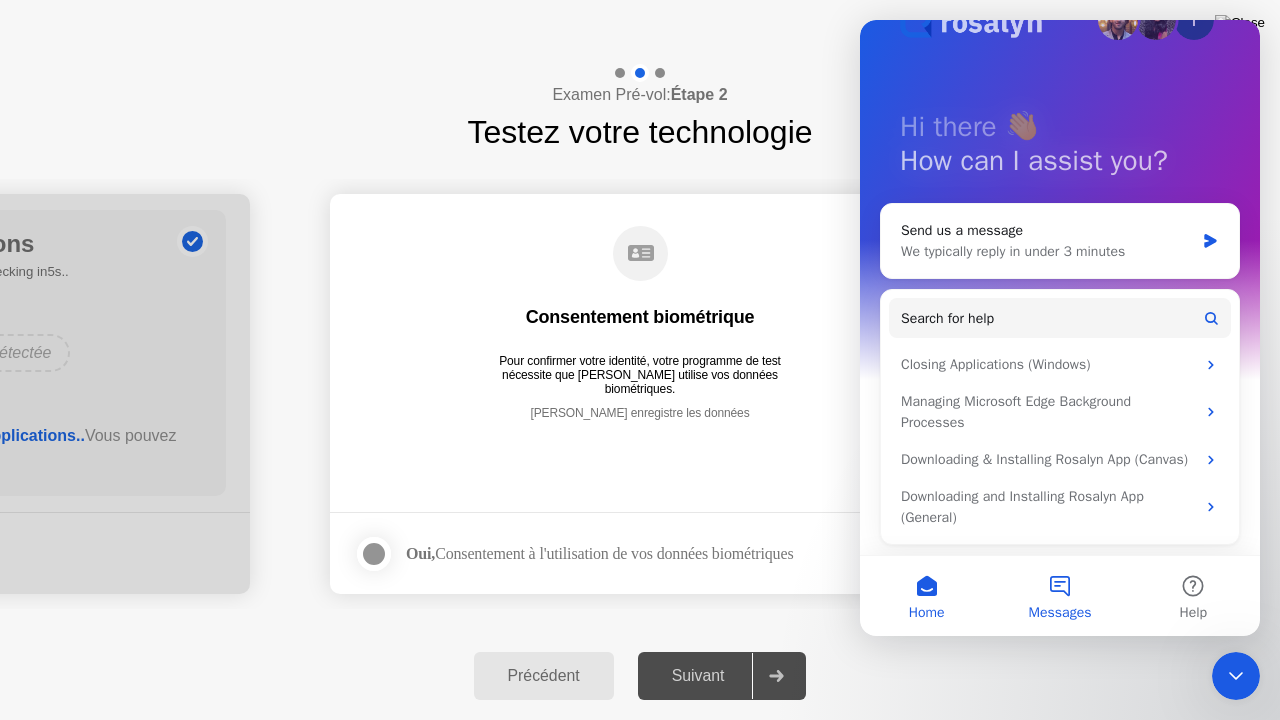 click on "Messages" at bounding box center [1059, 596] 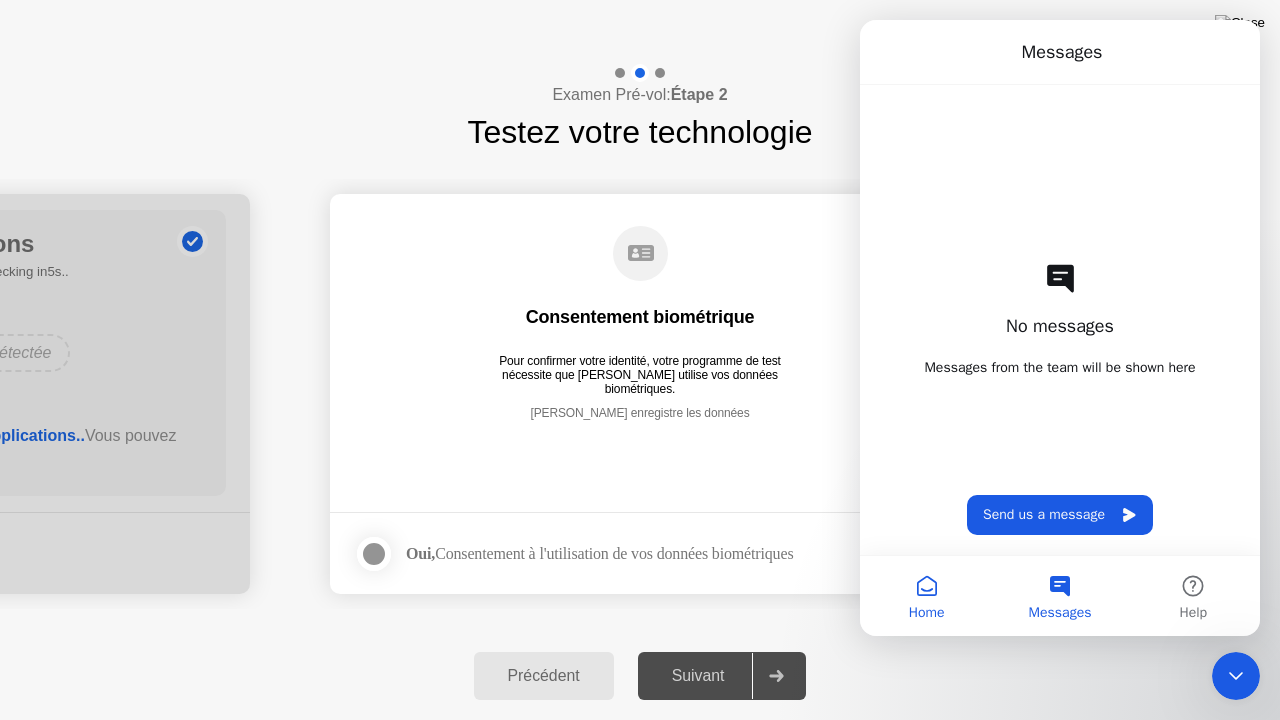 click on "Home" at bounding box center (927, 613) 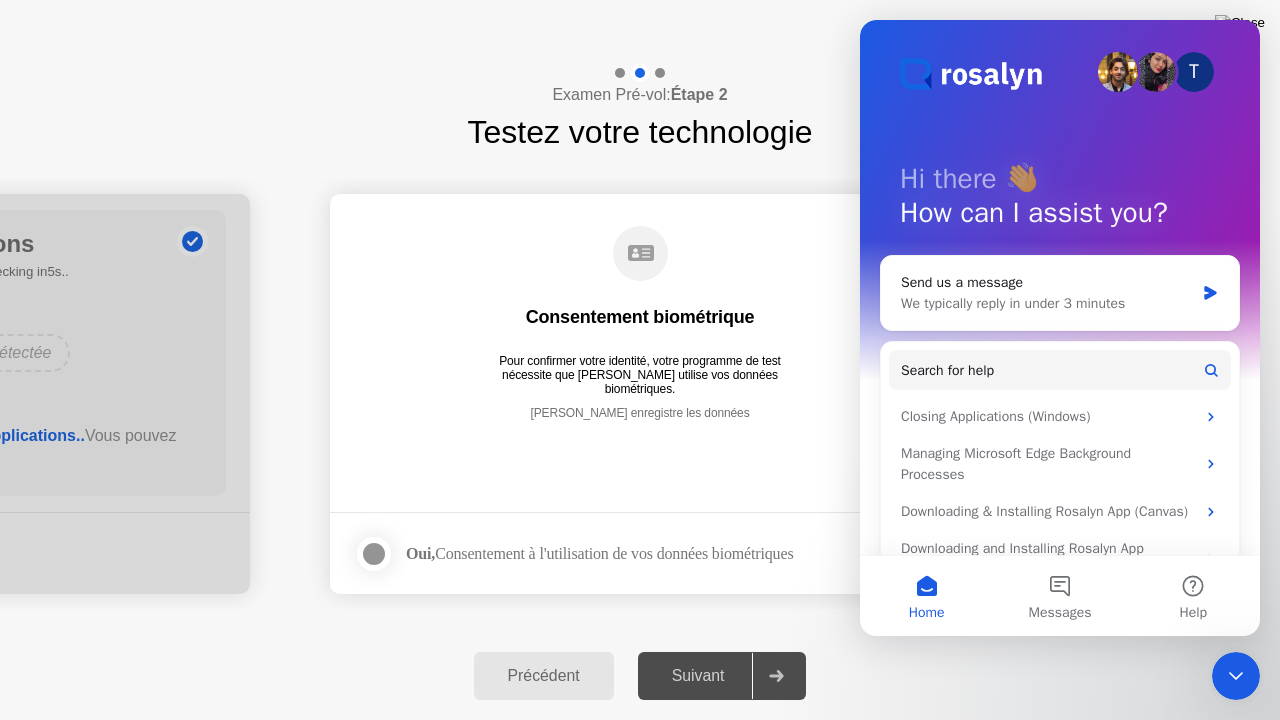 click 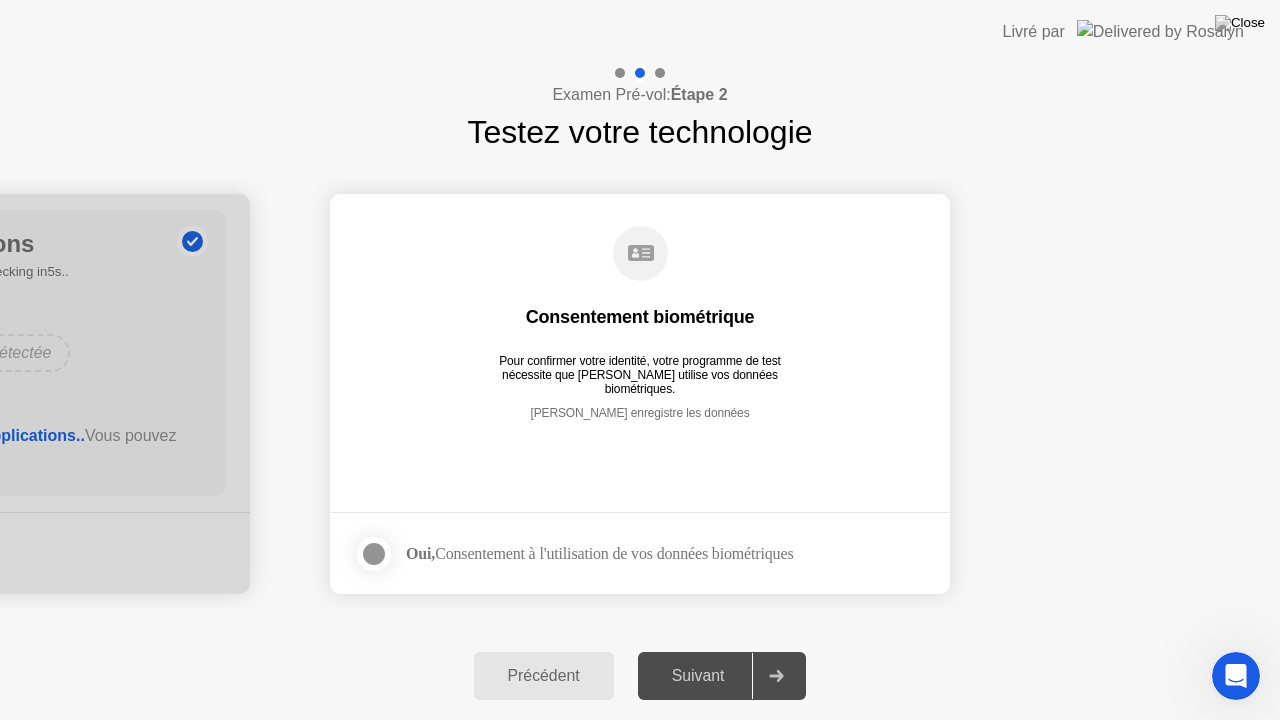 drag, startPoint x: 766, startPoint y: 650, endPoint x: 607, endPoint y: 459, distance: 248.51962 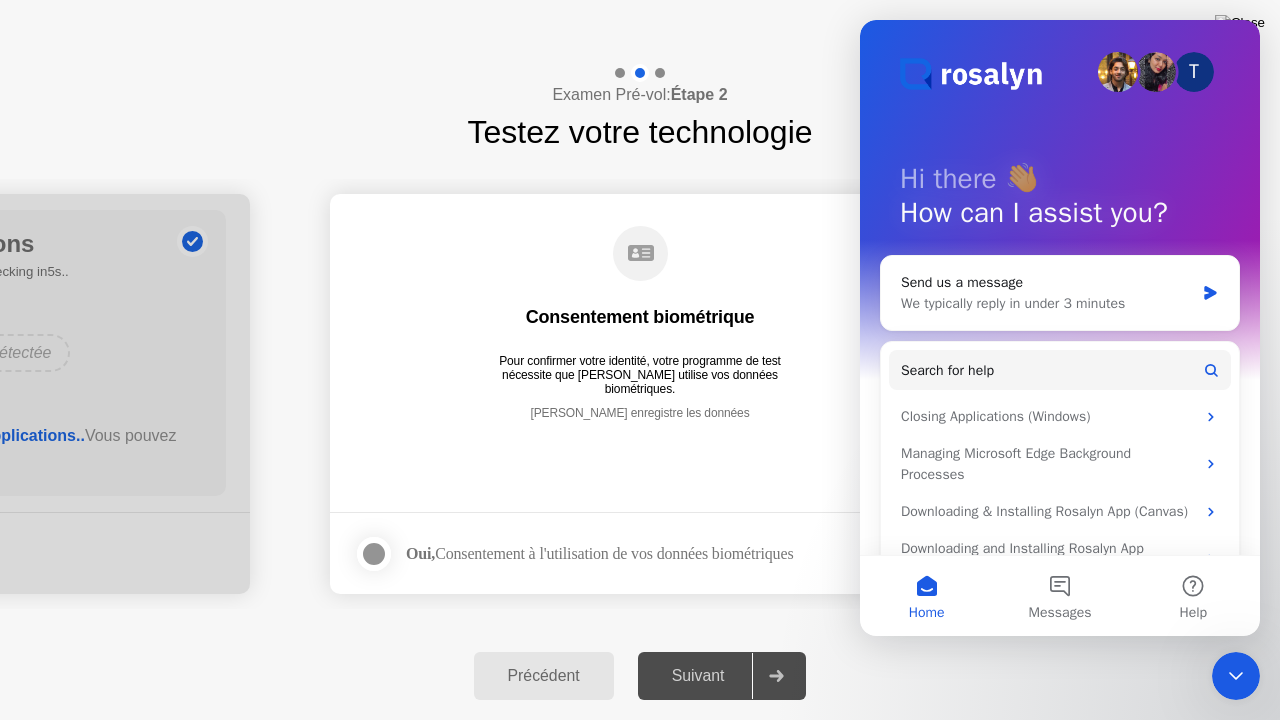 click on "**********" 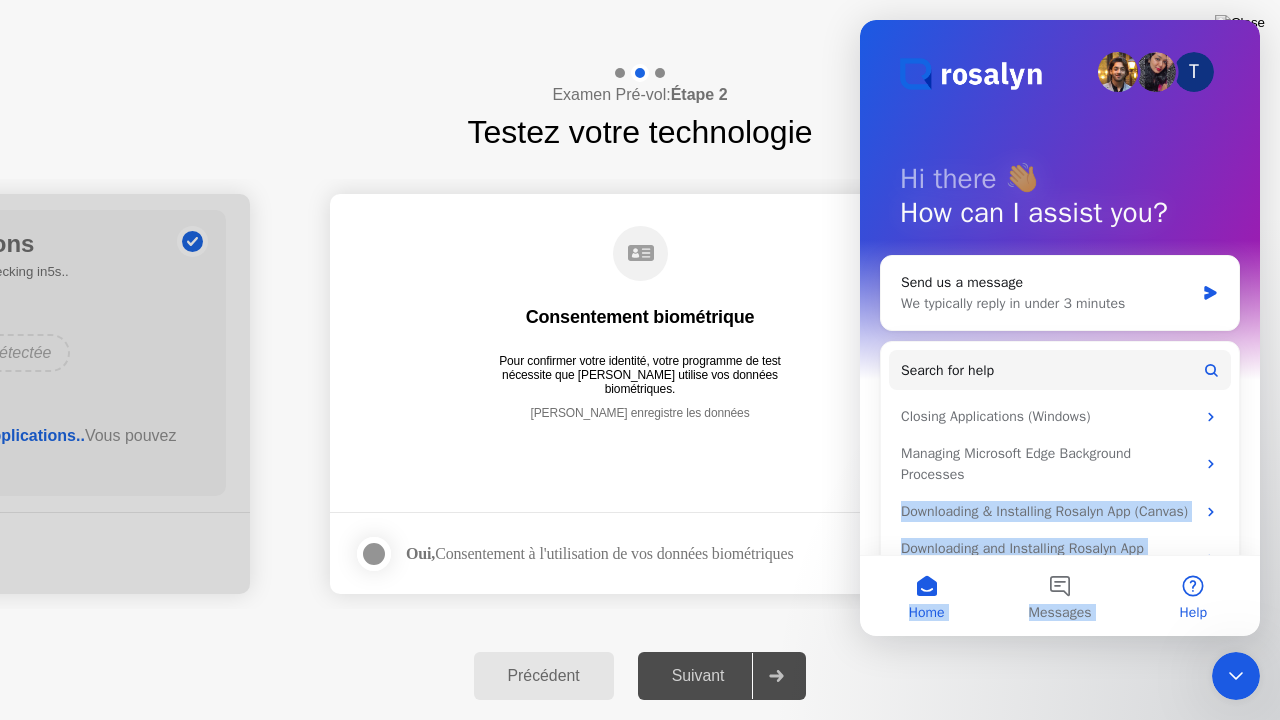 scroll, scrollTop: 71, scrollLeft: 0, axis: vertical 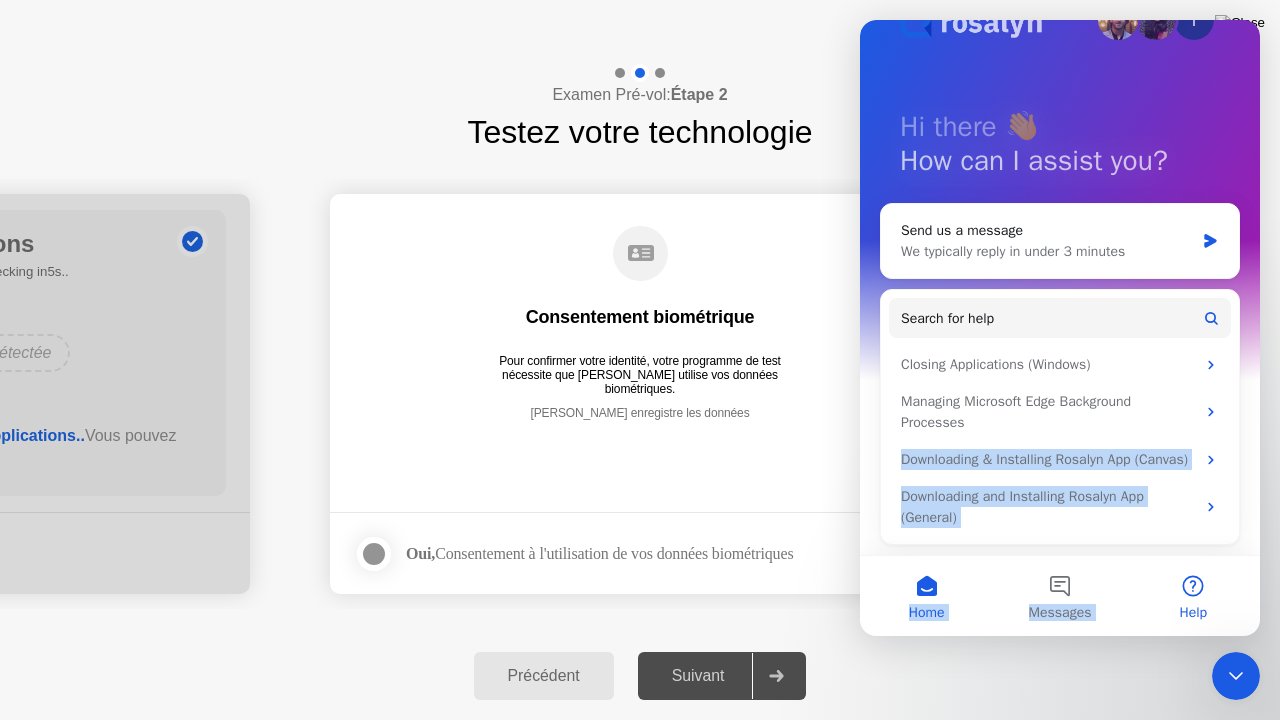 drag, startPoint x: 1254, startPoint y: 463, endPoint x: 1253, endPoint y: 569, distance: 106.004715 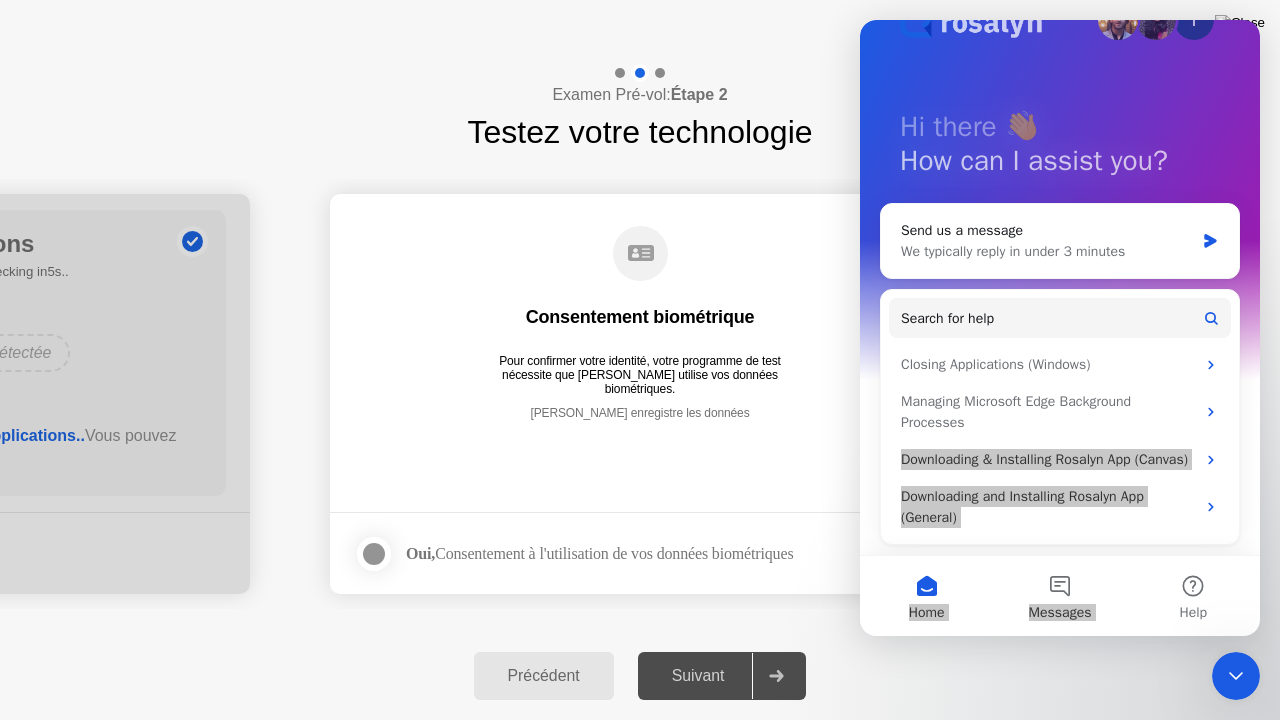 click on "Précédent Suivant" 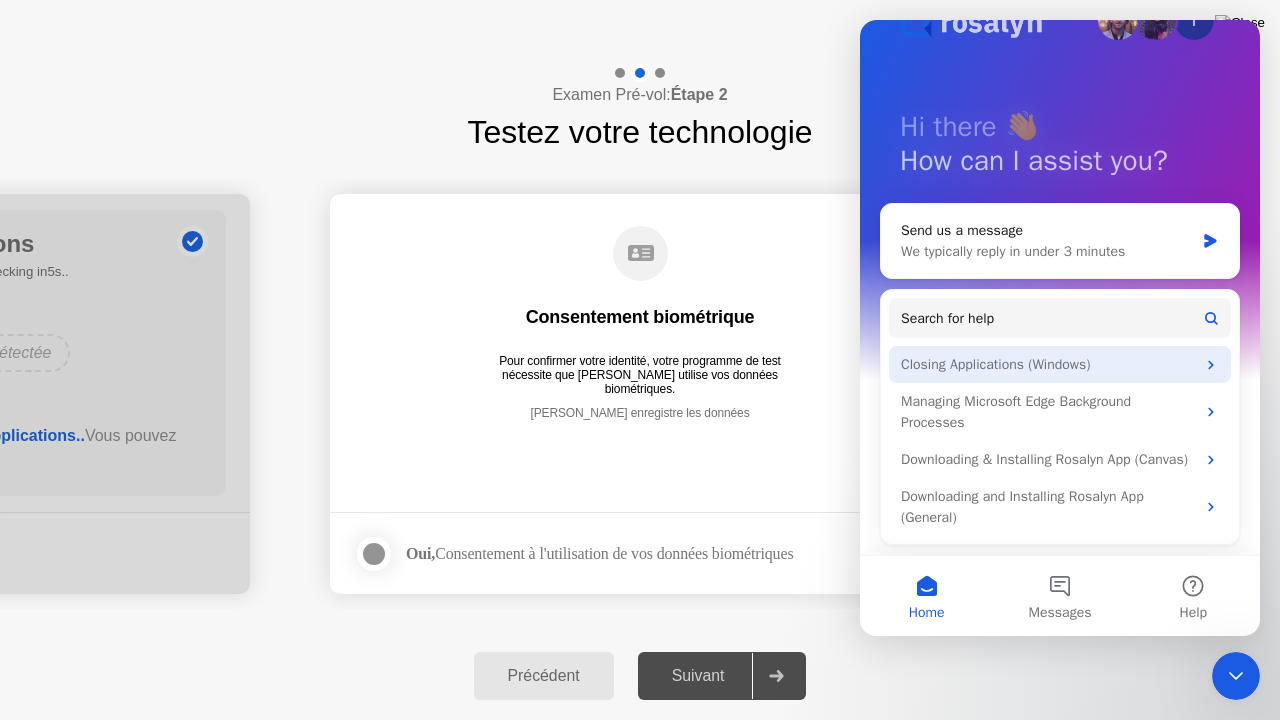 click on "Closing Applications (Windows)" at bounding box center (1060, 364) 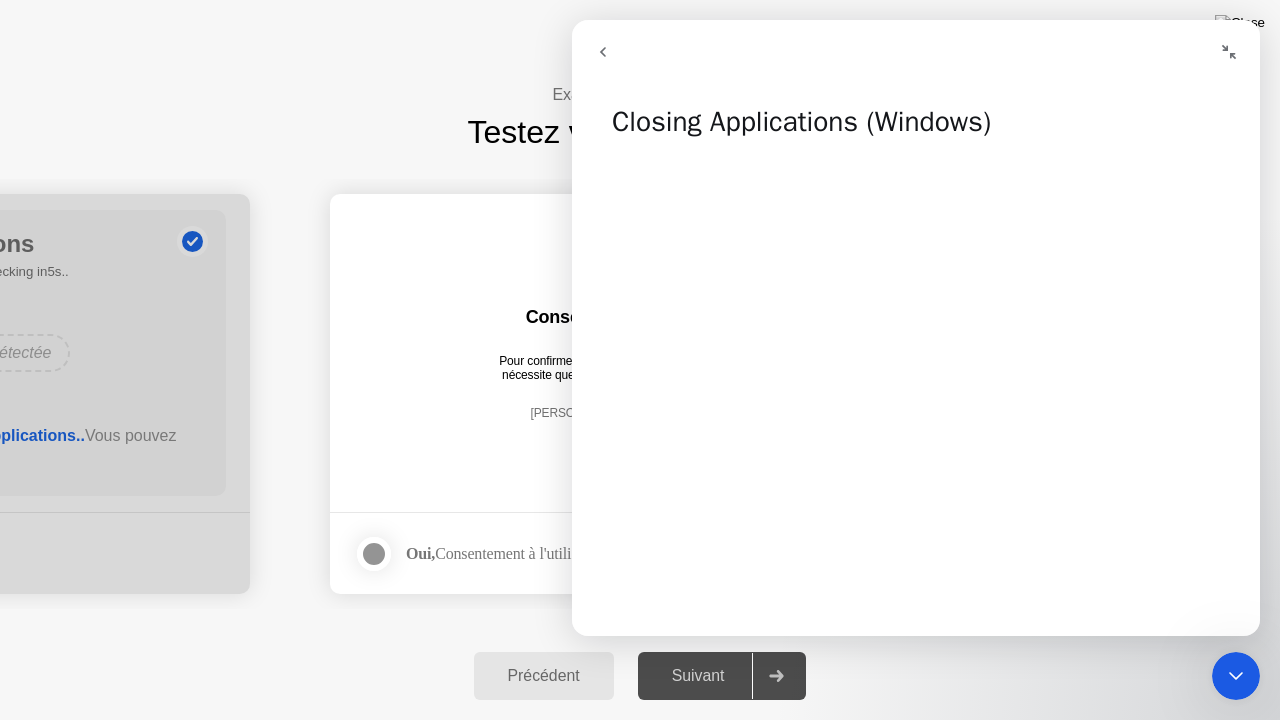 click at bounding box center [748, 52] 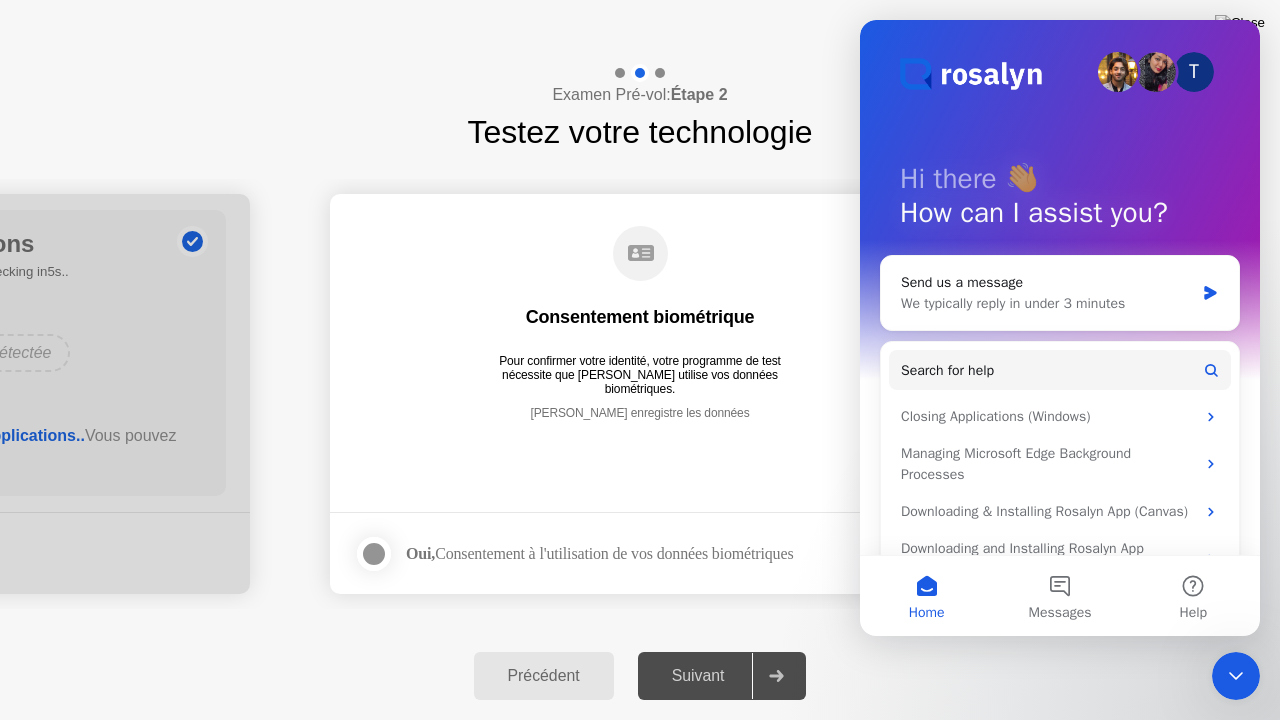 drag, startPoint x: 2120, startPoint y: 469, endPoint x: 1256, endPoint y: 472, distance: 864.0052 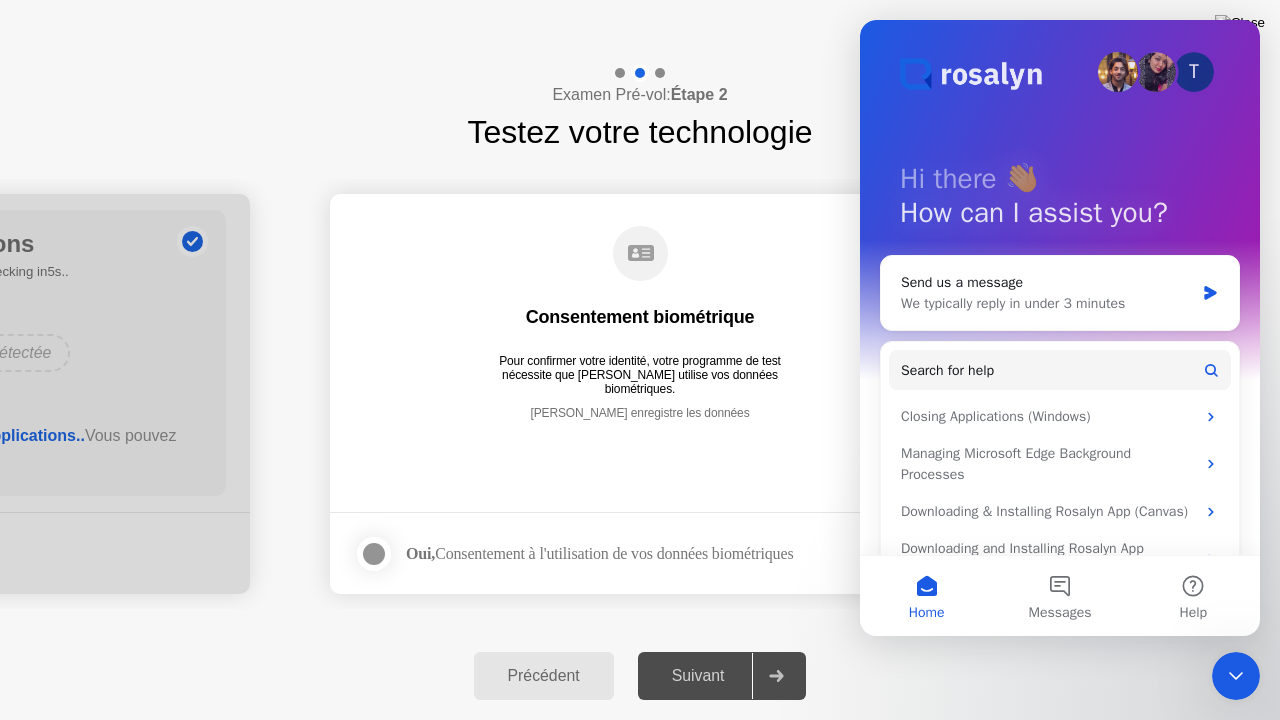 scroll, scrollTop: 71, scrollLeft: 0, axis: vertical 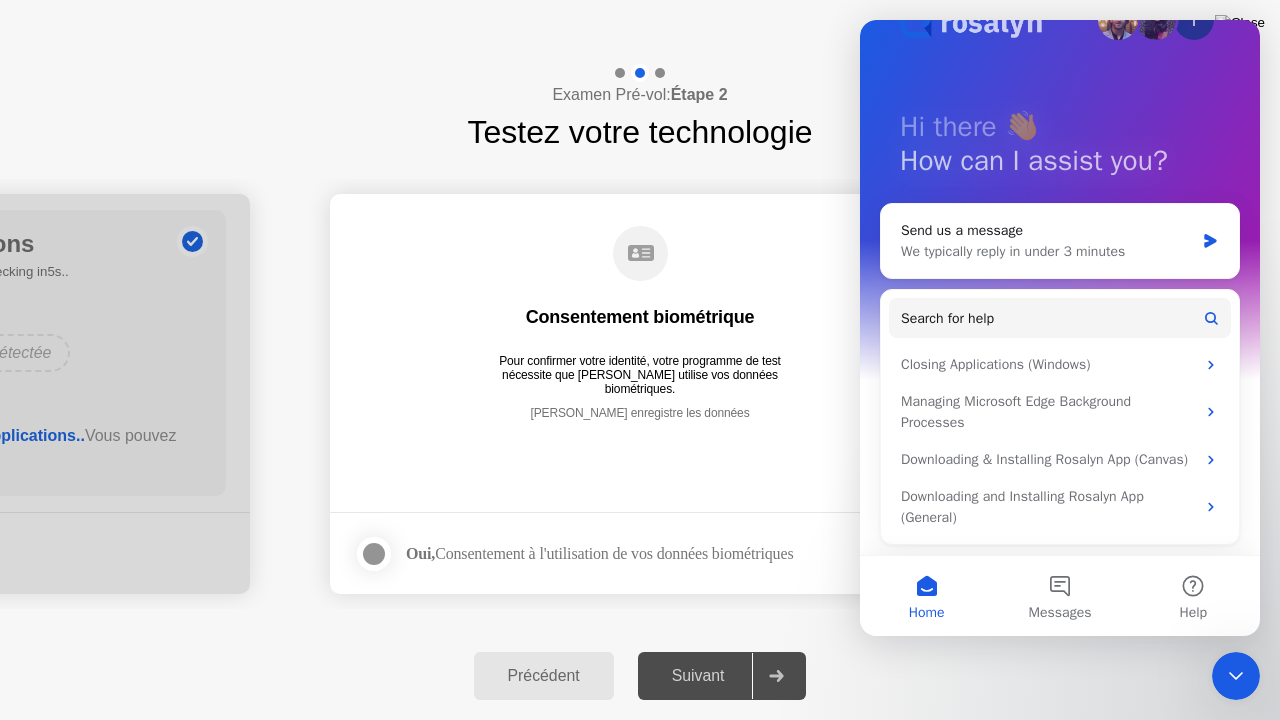 drag, startPoint x: 1256, startPoint y: 472, endPoint x: 2114, endPoint y: 679, distance: 882.6171 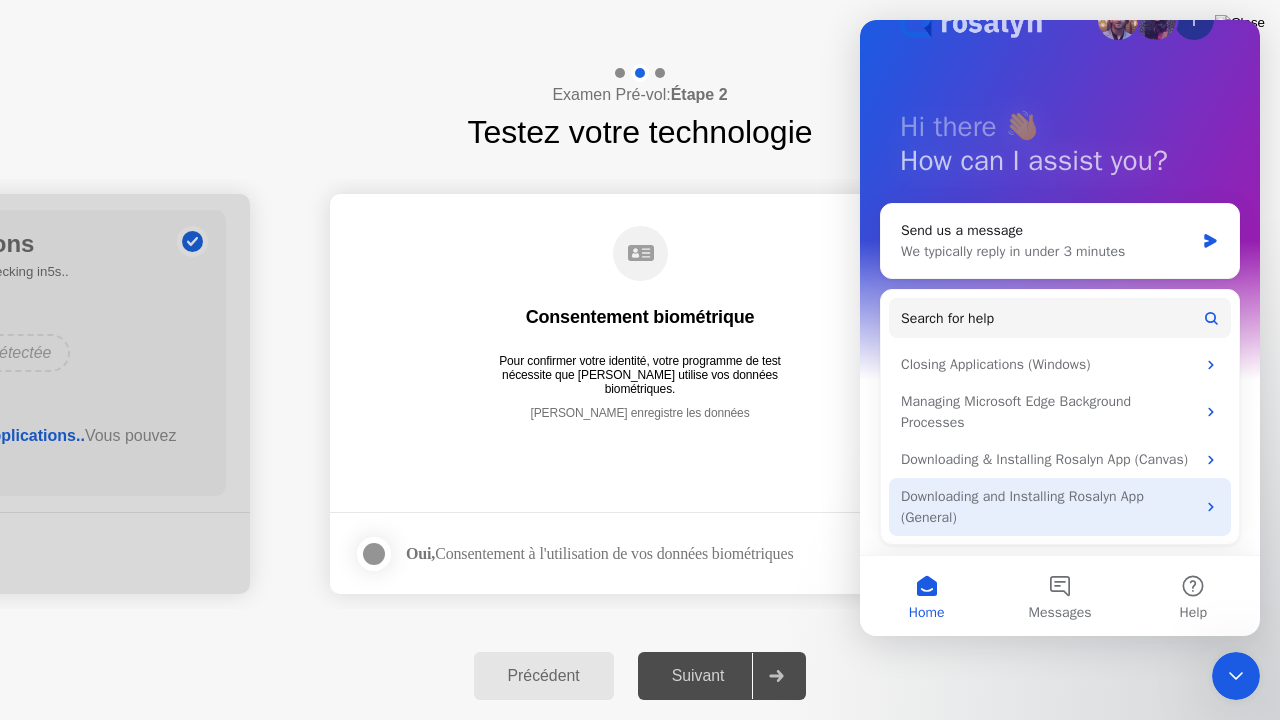 click on "Downloading and Installing Rosalyn App (General)" at bounding box center (1048, 507) 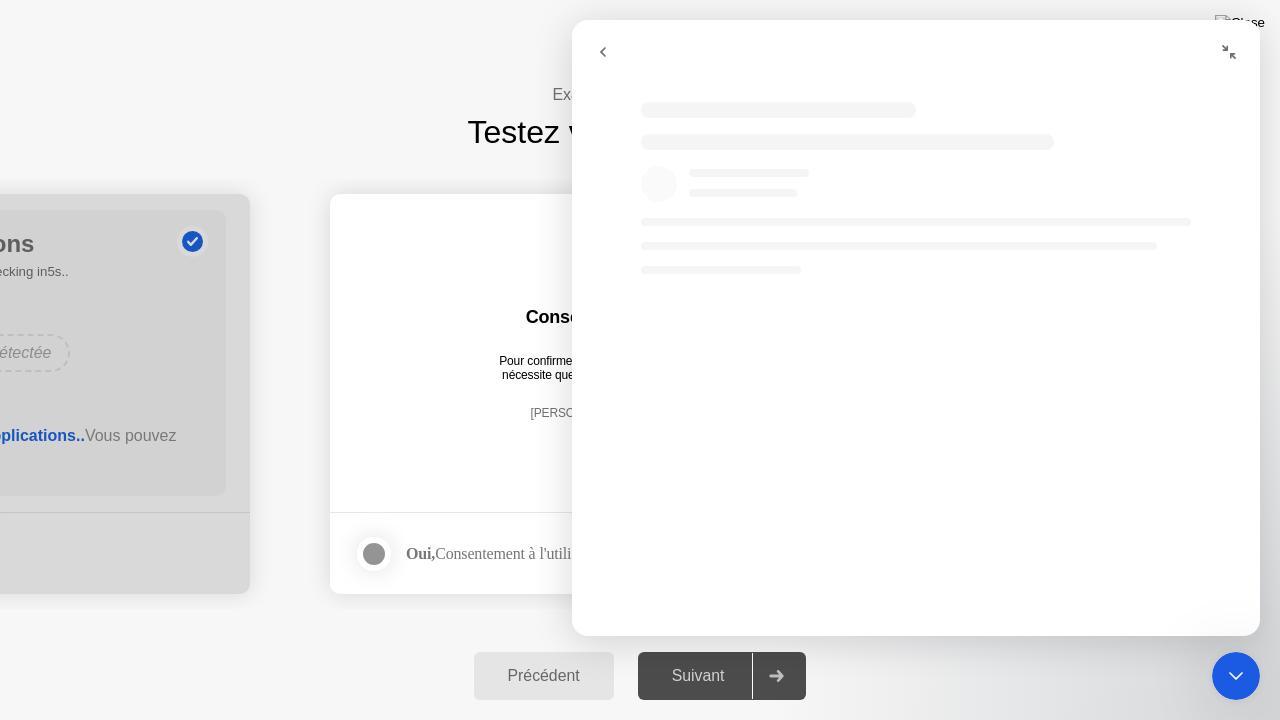 scroll, scrollTop: 0, scrollLeft: 0, axis: both 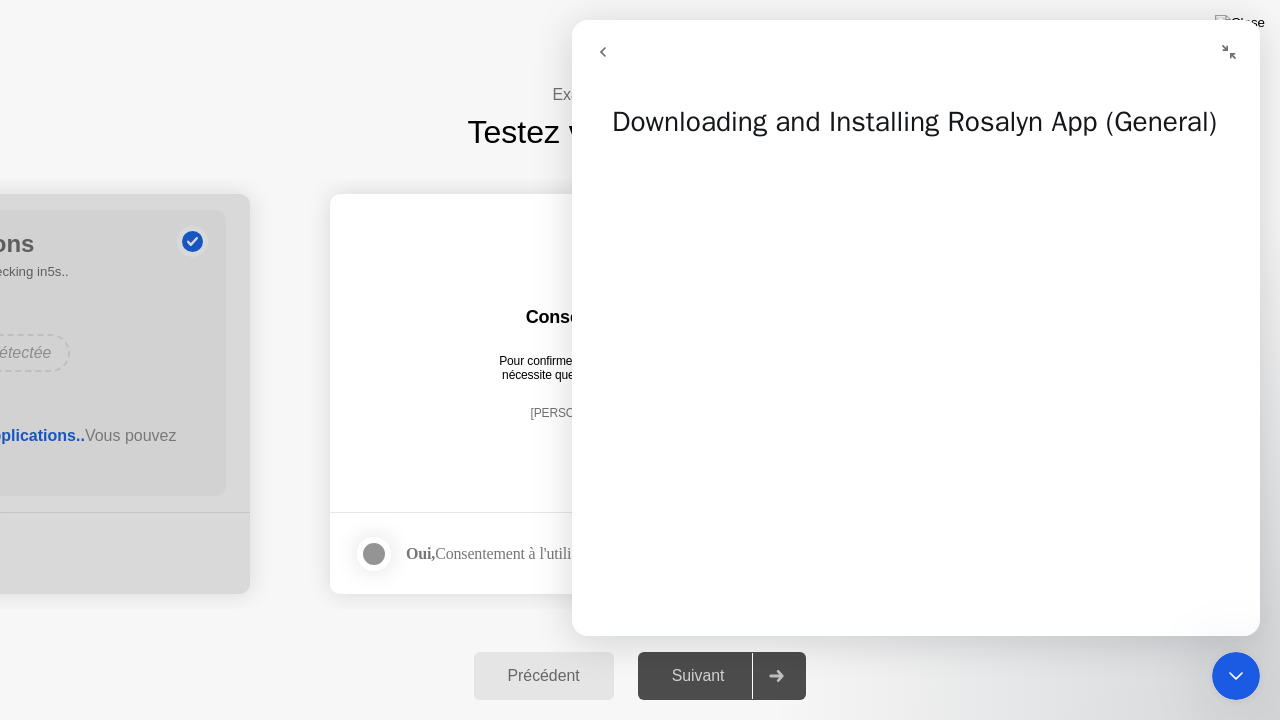 click 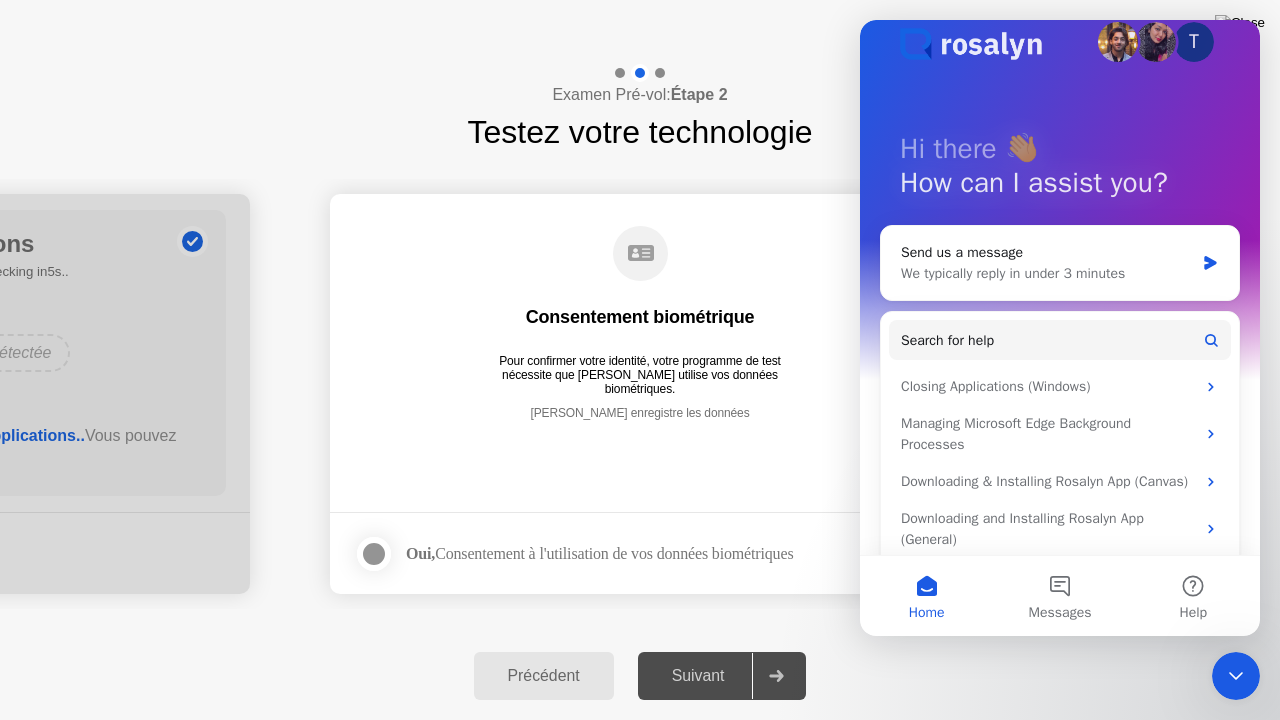 scroll, scrollTop: 25, scrollLeft: 0, axis: vertical 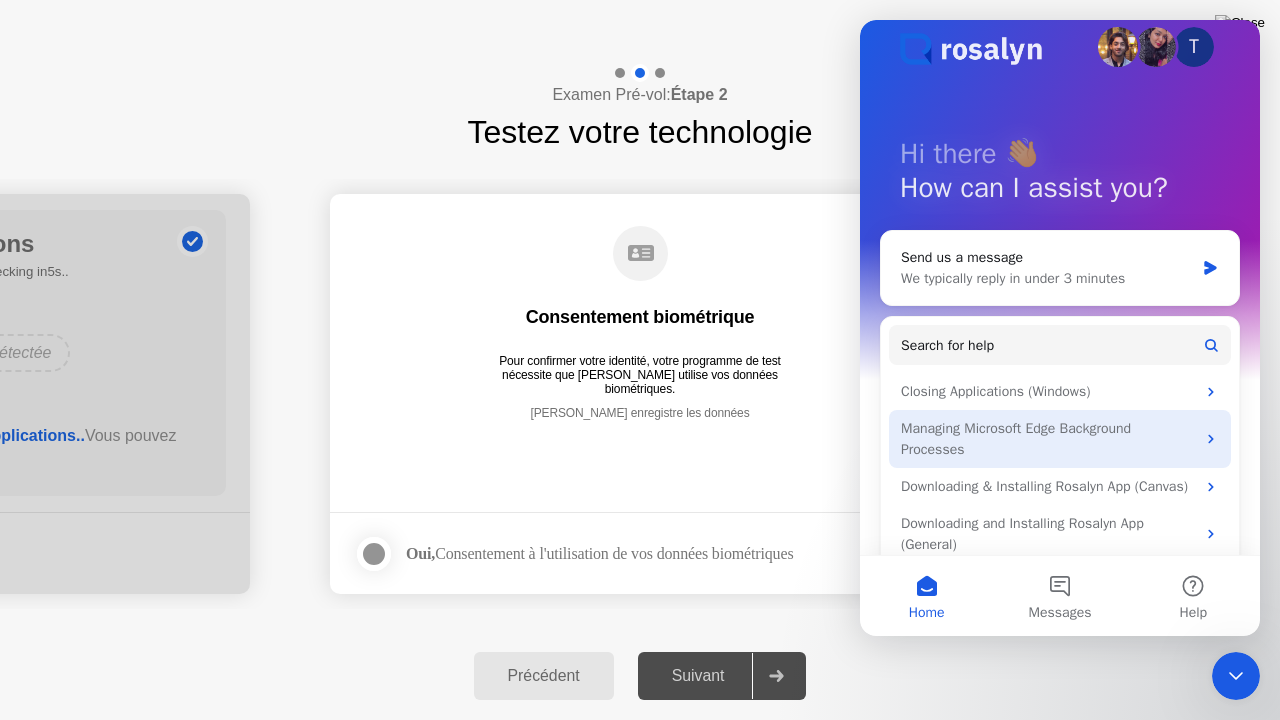 click on "Managing Microsoft Edge Background Processes" at bounding box center (1048, 439) 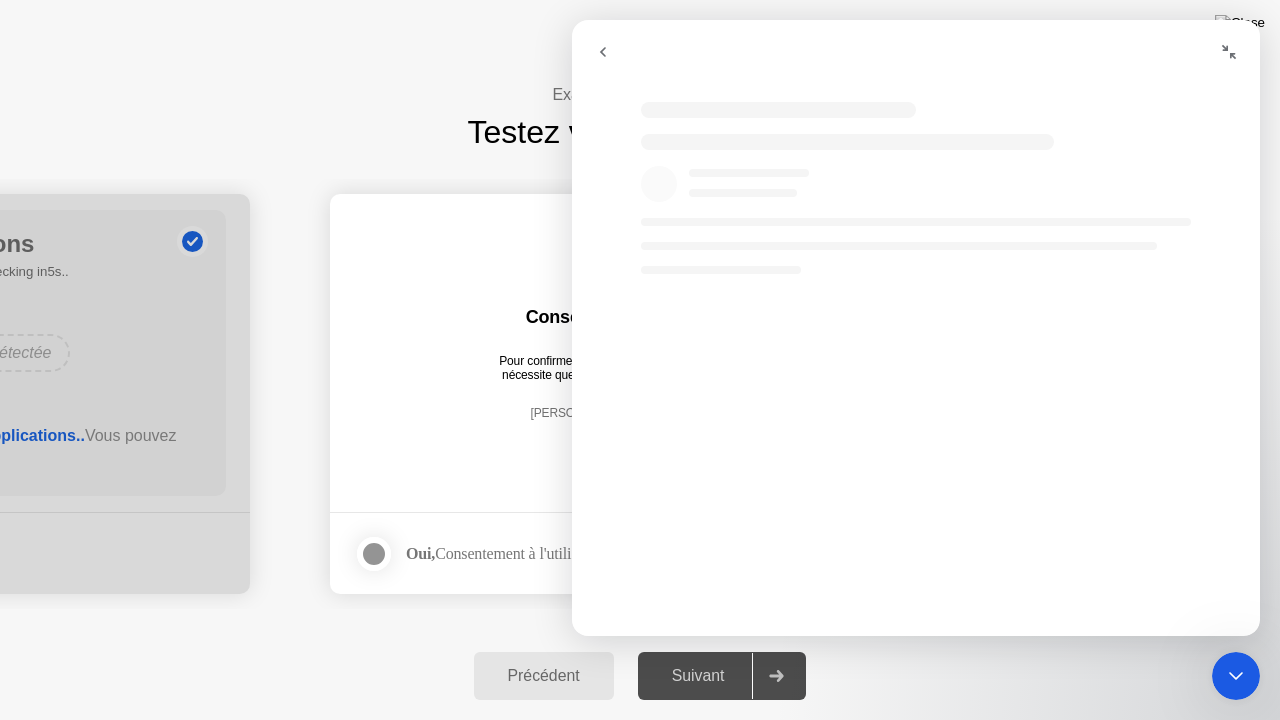 scroll, scrollTop: 0, scrollLeft: 0, axis: both 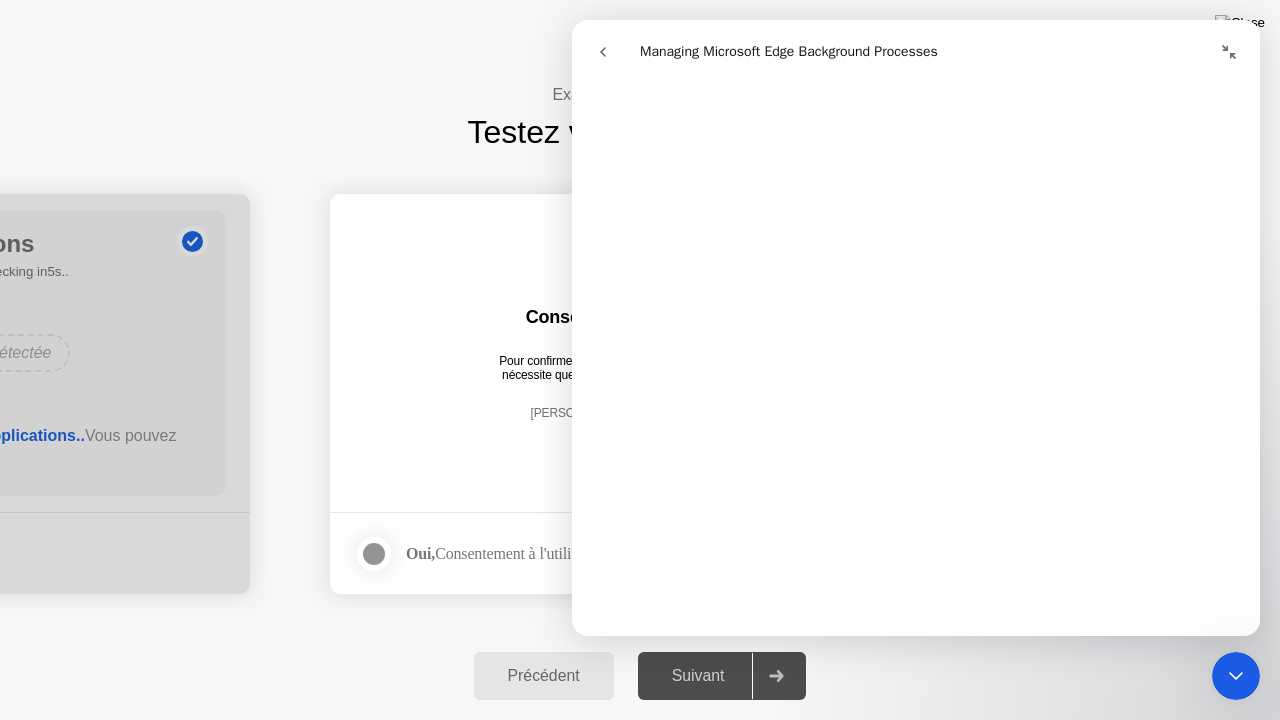 click 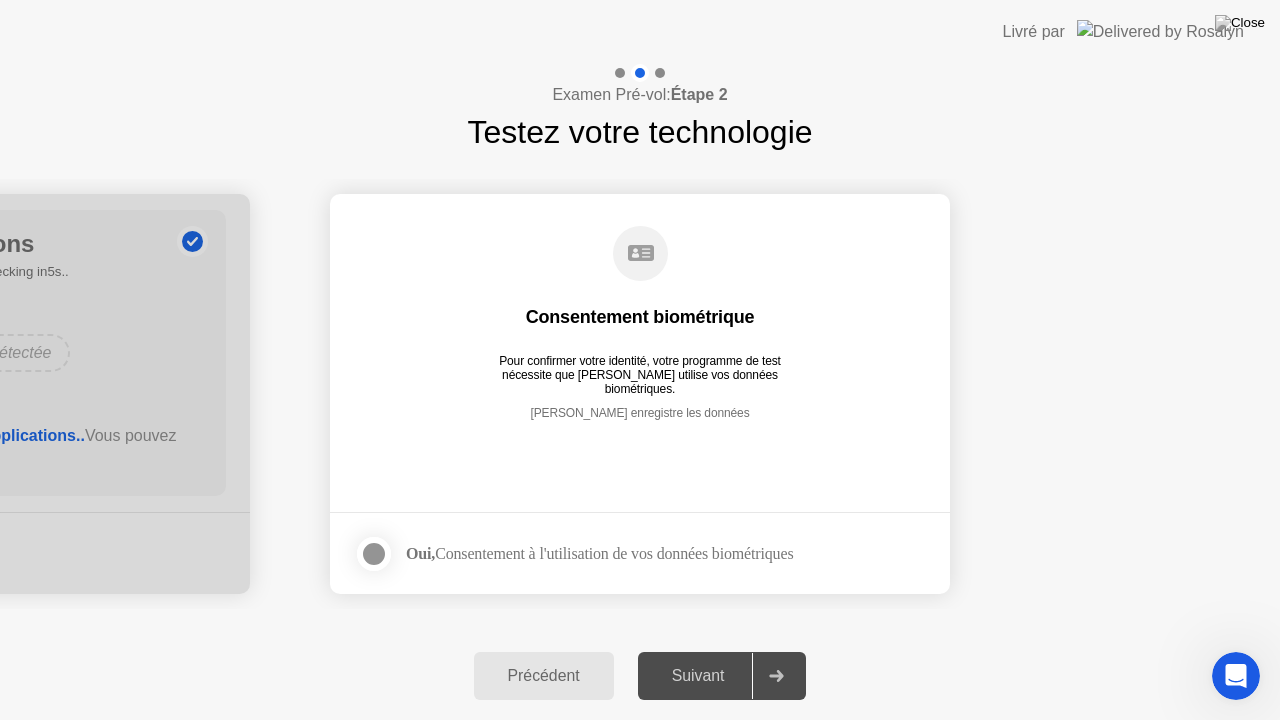 click on "**********" 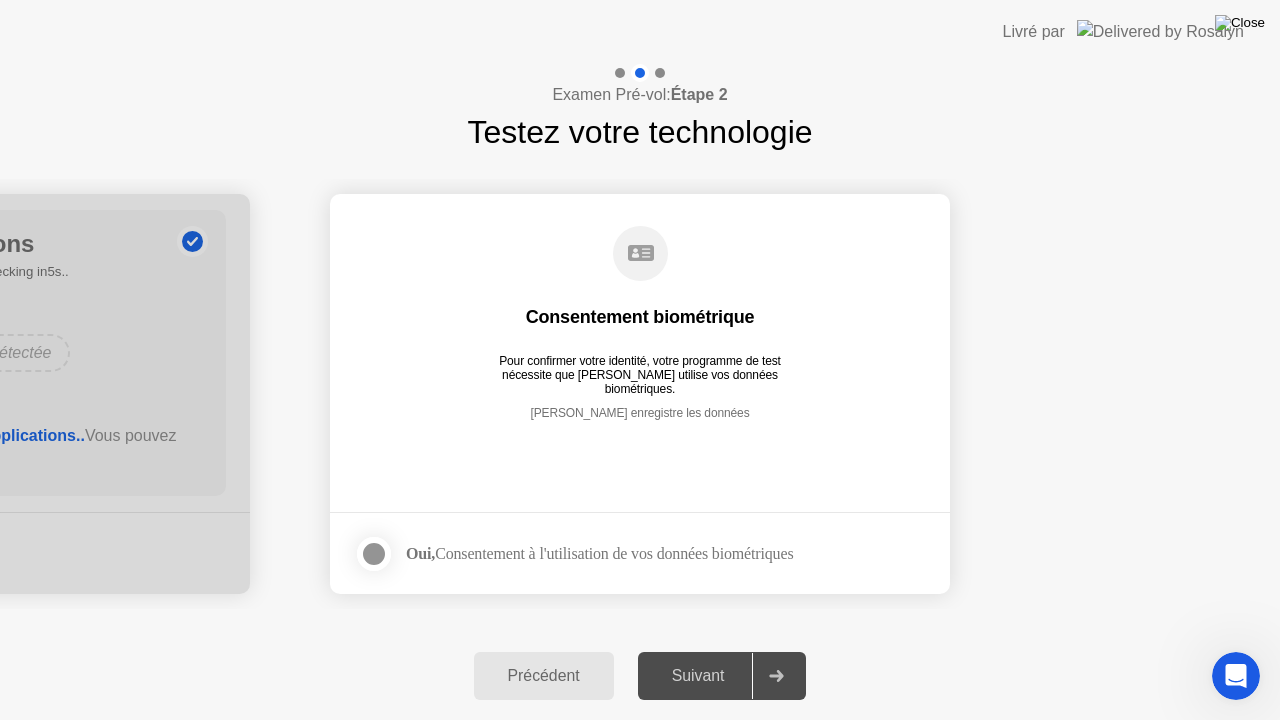 click at bounding box center [1240, 23] 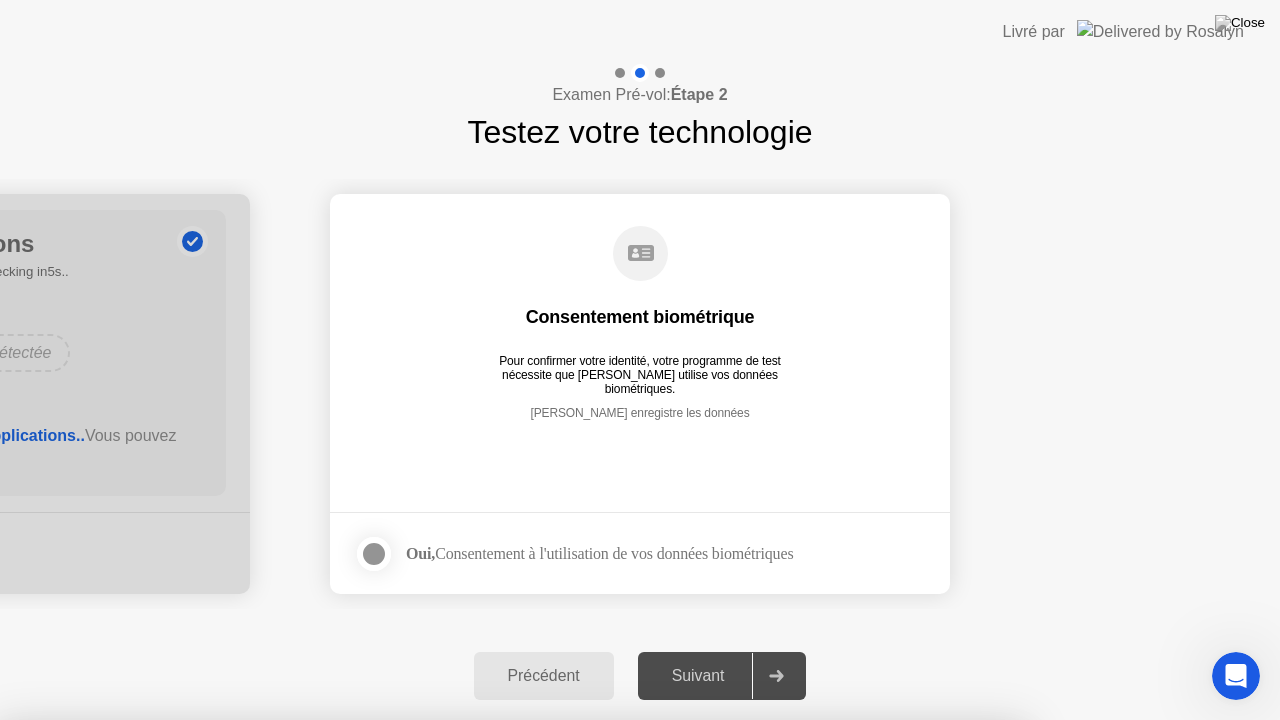 click on "Non" at bounding box center (560, 833) 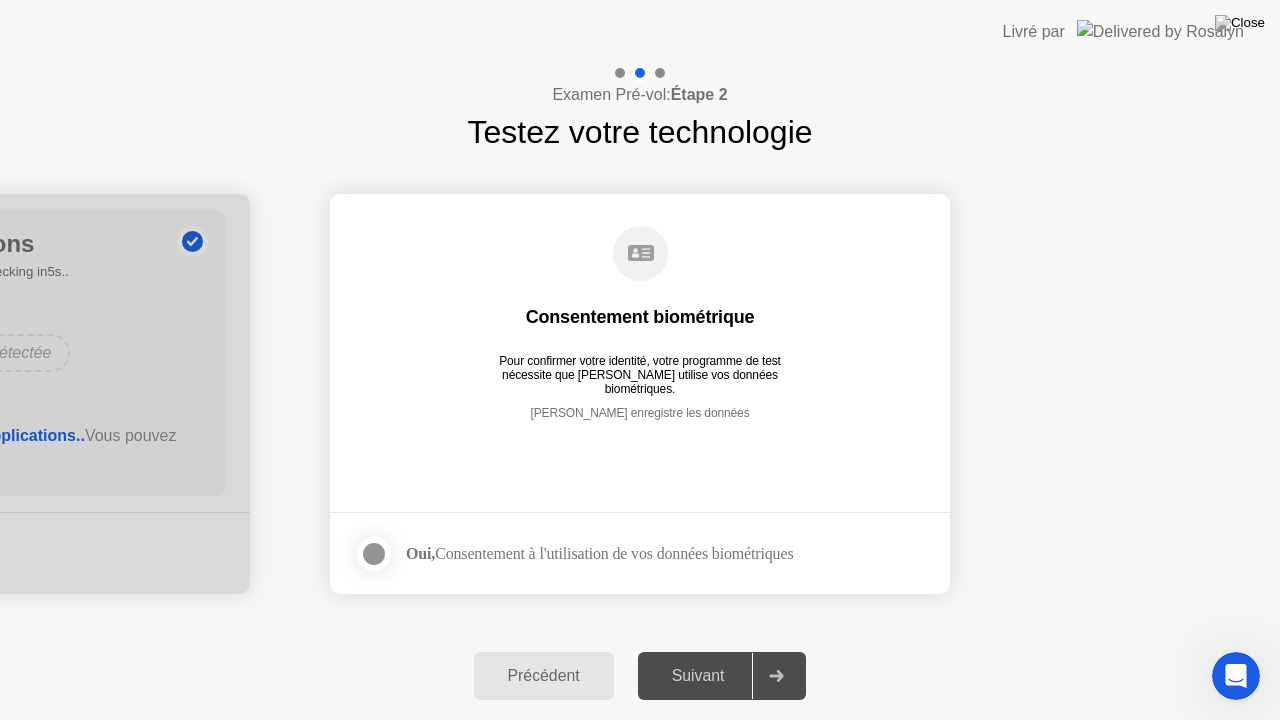 drag, startPoint x: 193, startPoint y: 603, endPoint x: 835, endPoint y: 540, distance: 645.08374 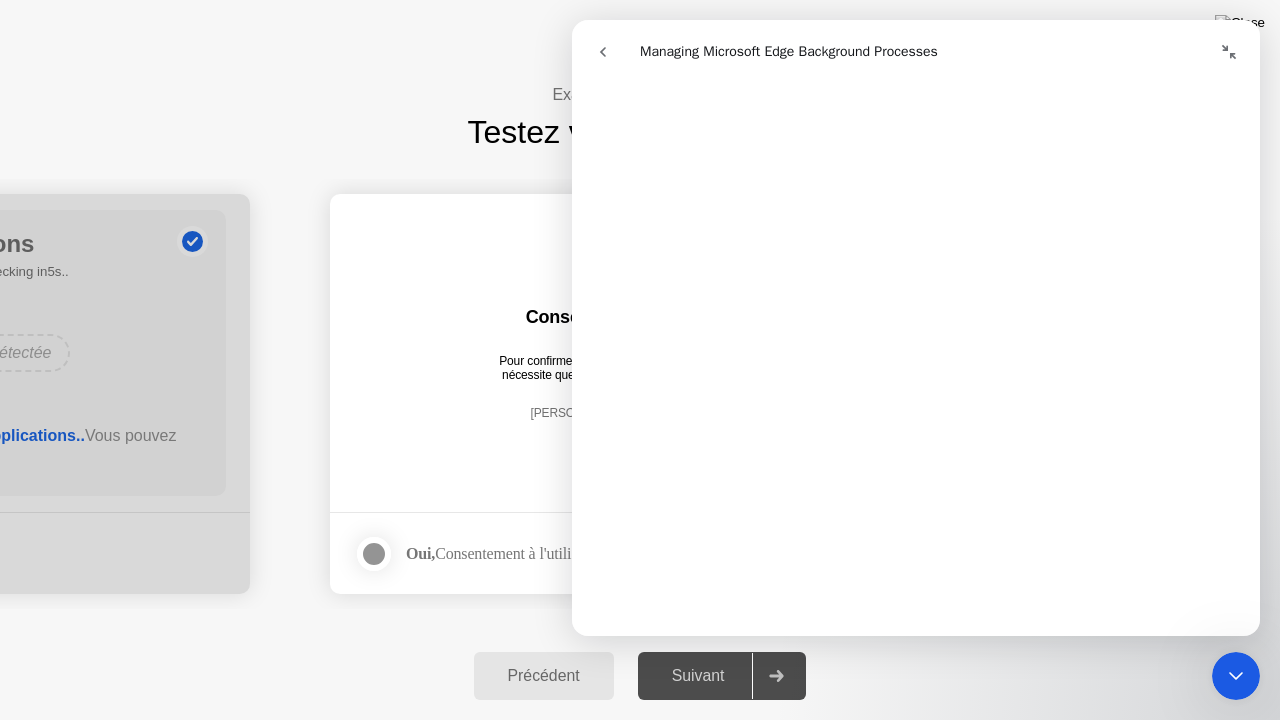 scroll, scrollTop: 2024, scrollLeft: 0, axis: vertical 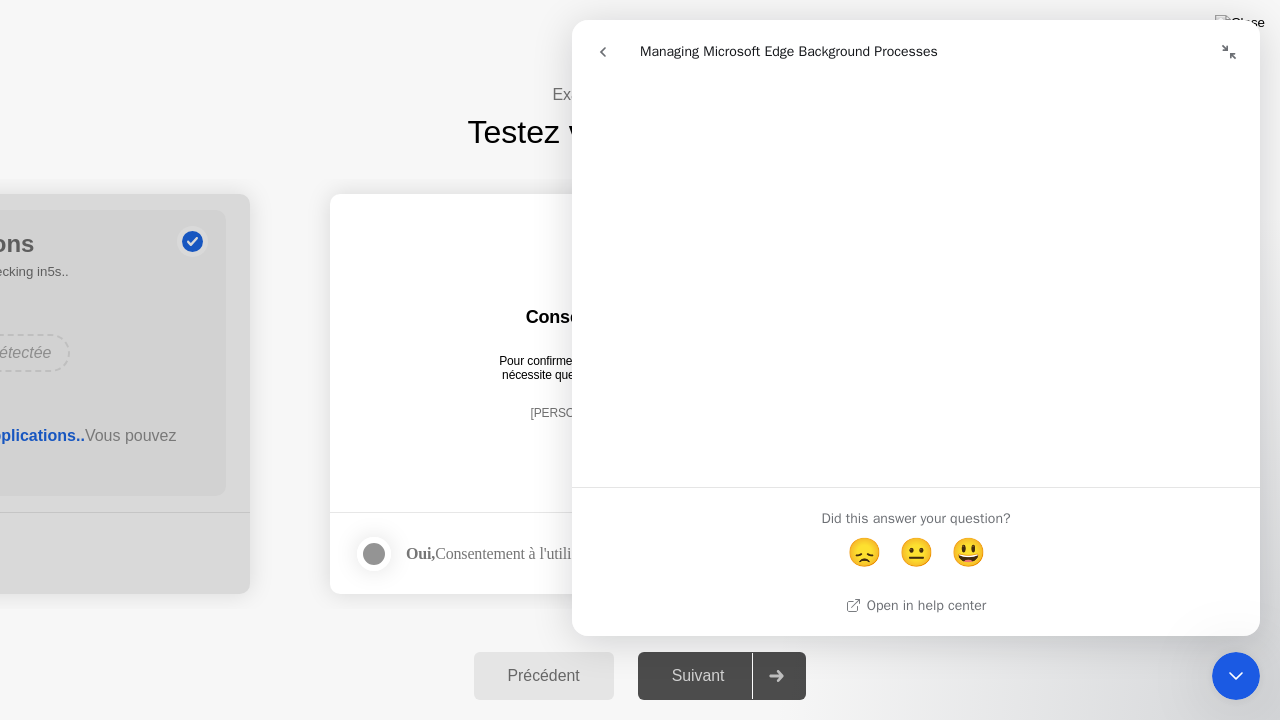 click 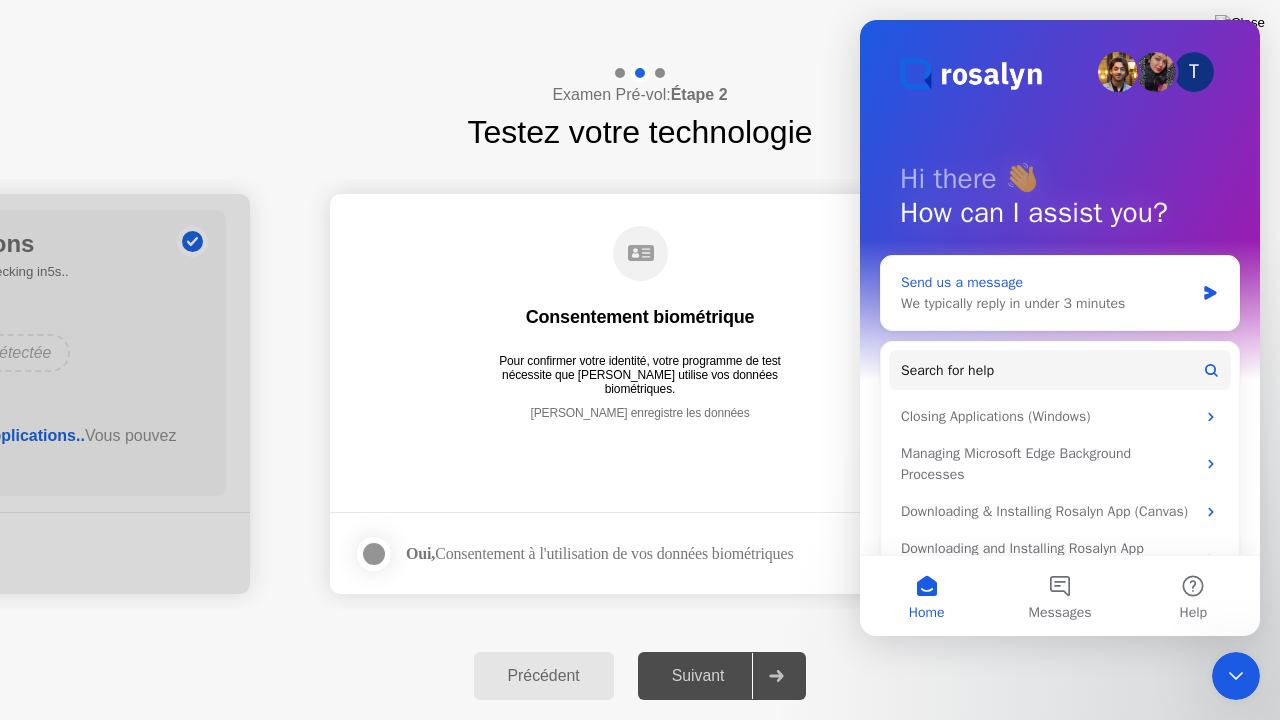 click on "Send us a message" at bounding box center [1047, 282] 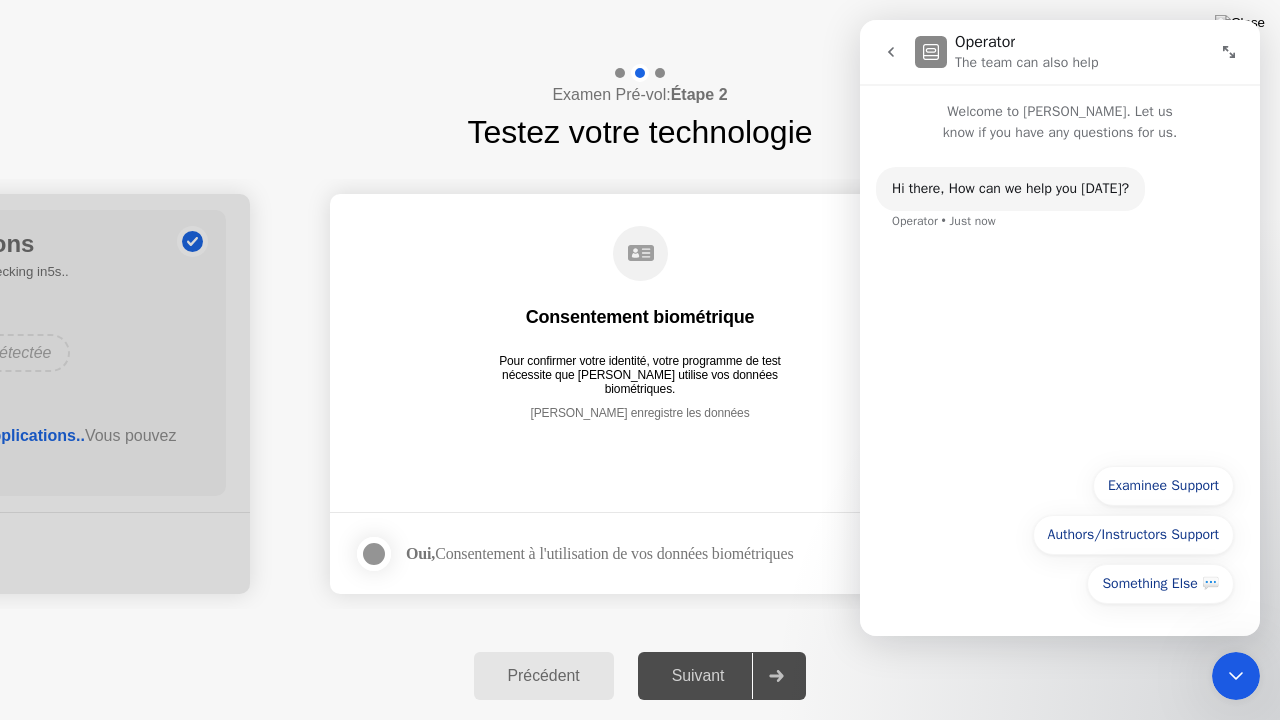click on "Hi ​there, How can we help you [DATE]? Operator    •   Just now" at bounding box center (1060, 298) 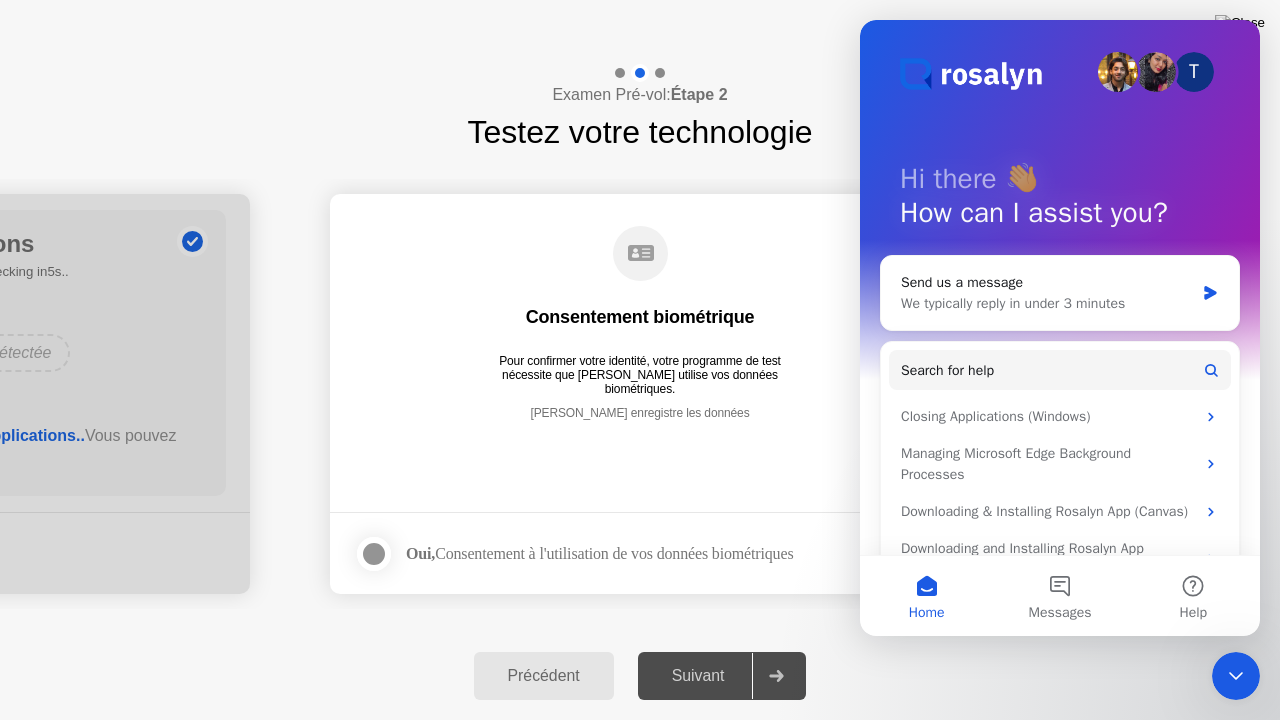 click on "Livré par" 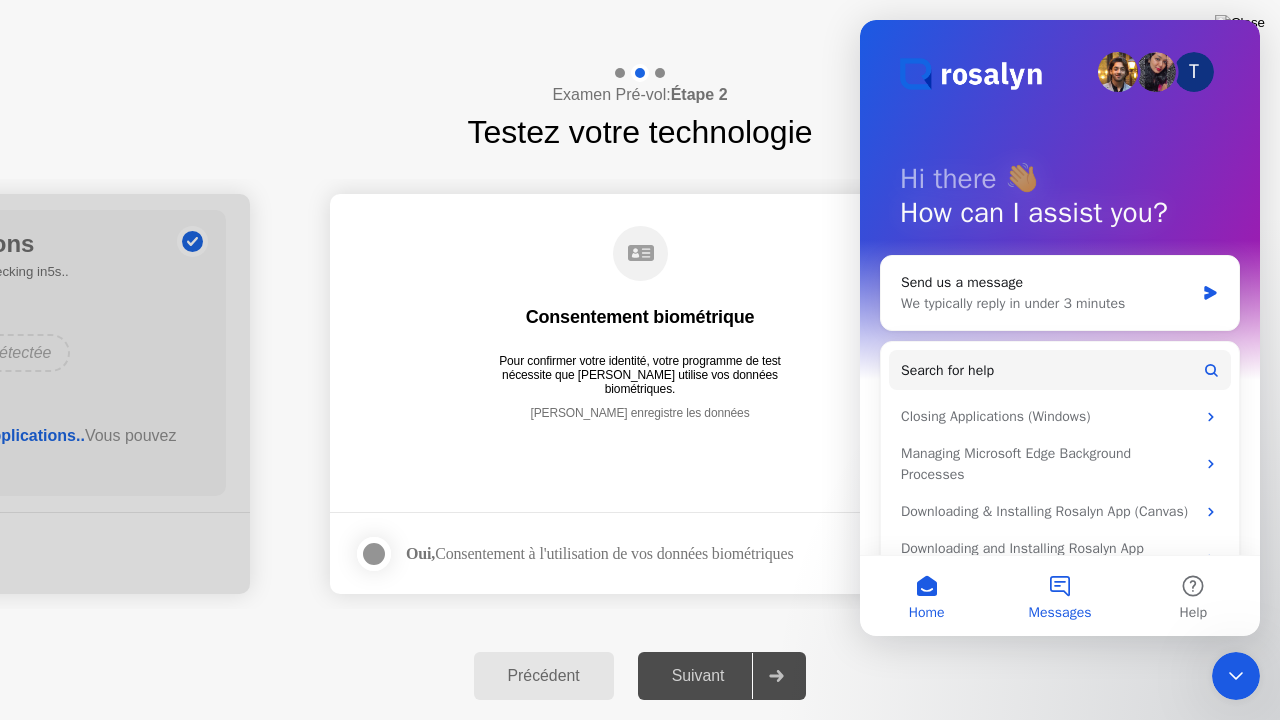drag, startPoint x: 1506, startPoint y: 45, endPoint x: 1052, endPoint y: 580, distance: 701.67017 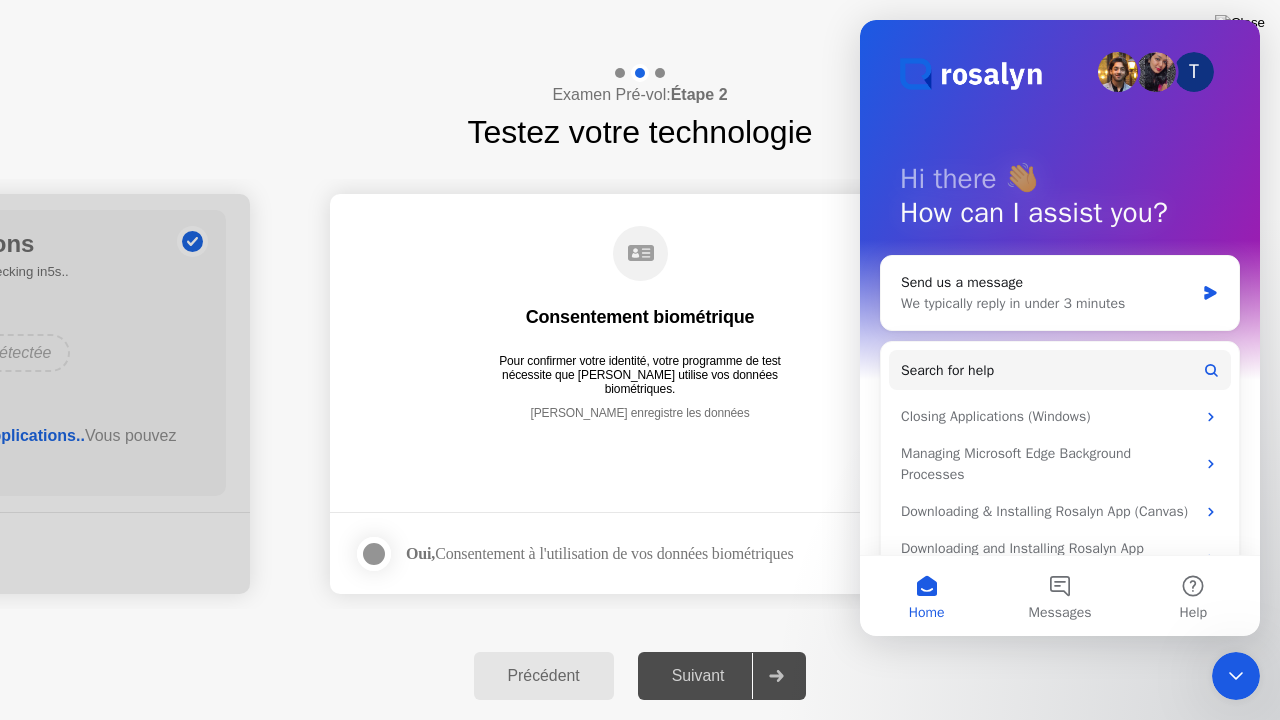 click 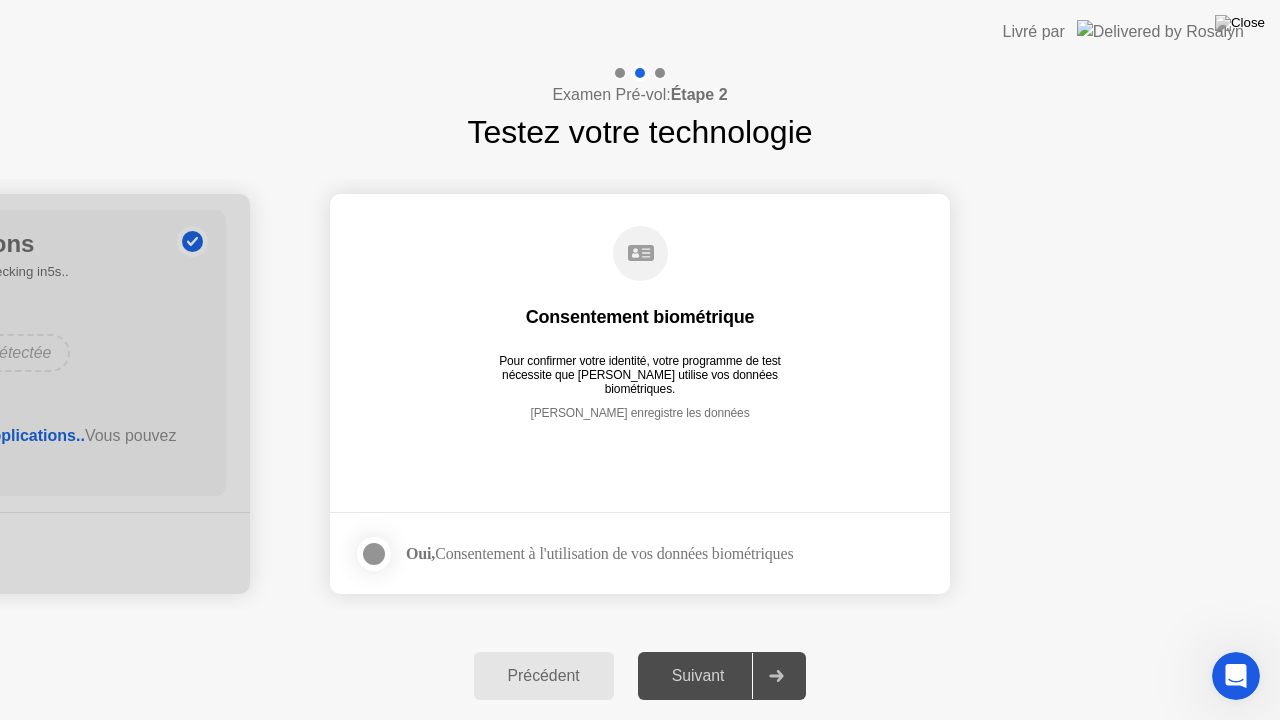 click on "**********" 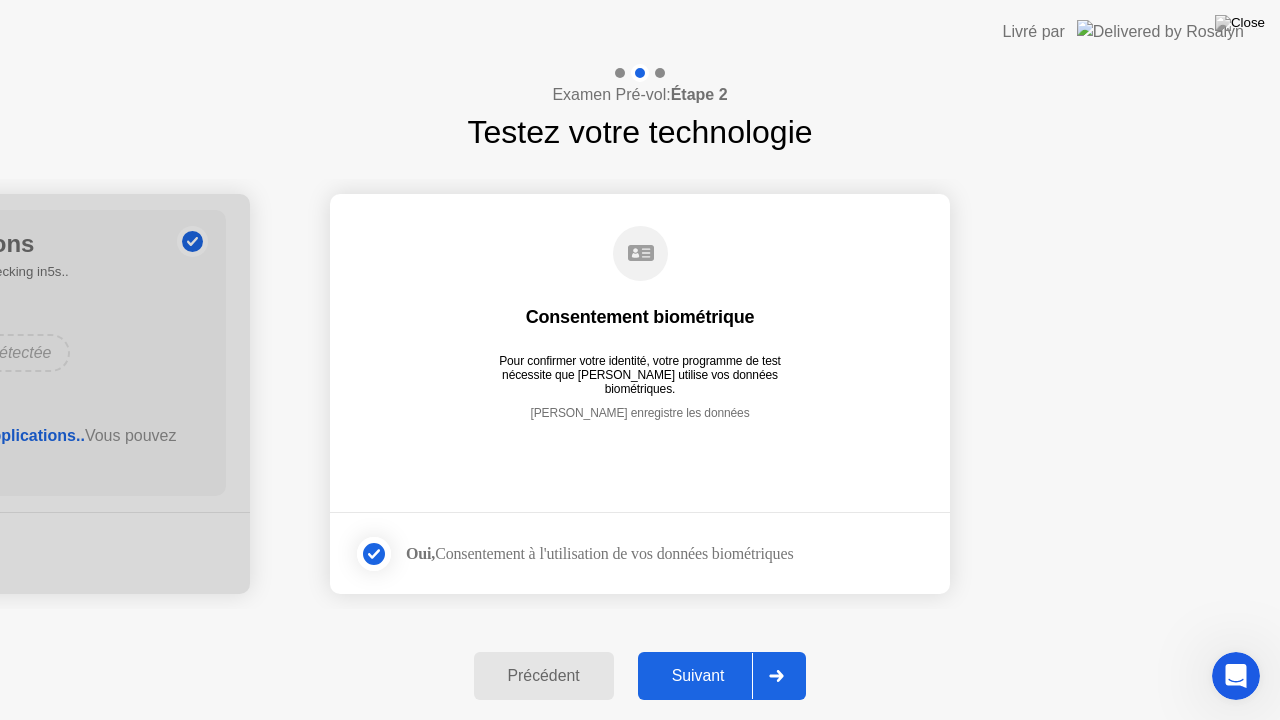 click on "Suivant" 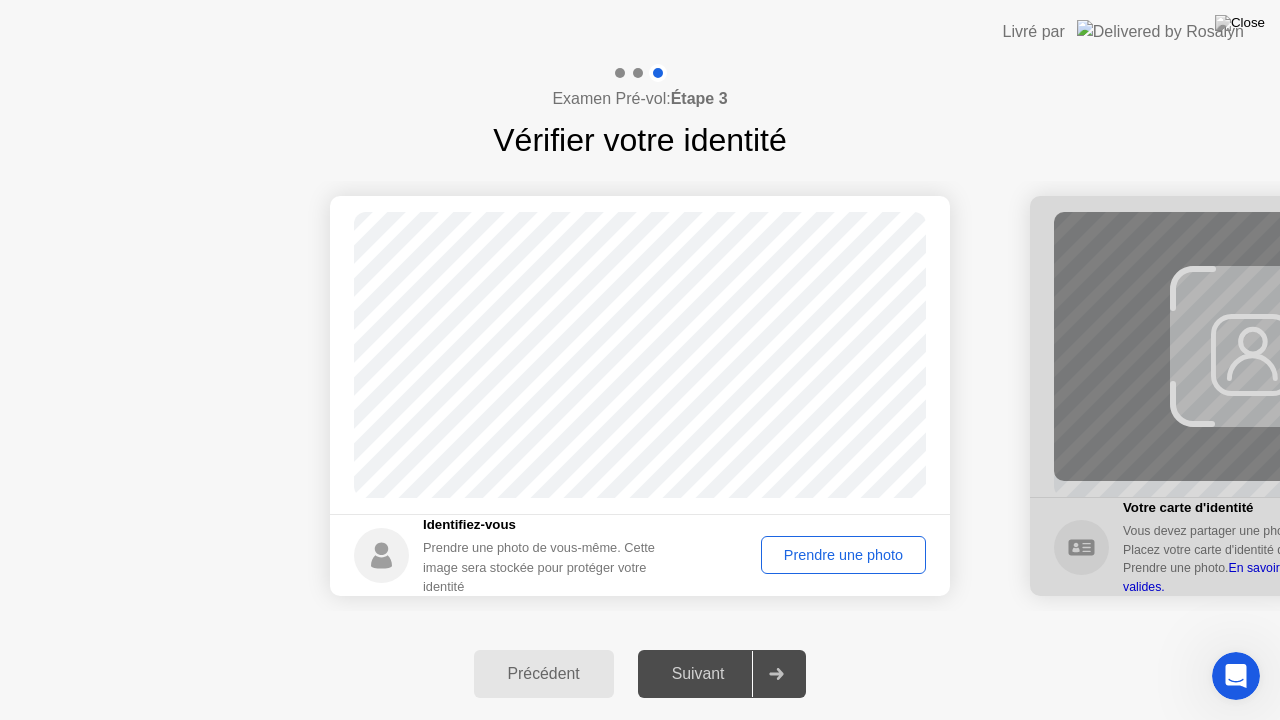 click on "Prendre une photo" 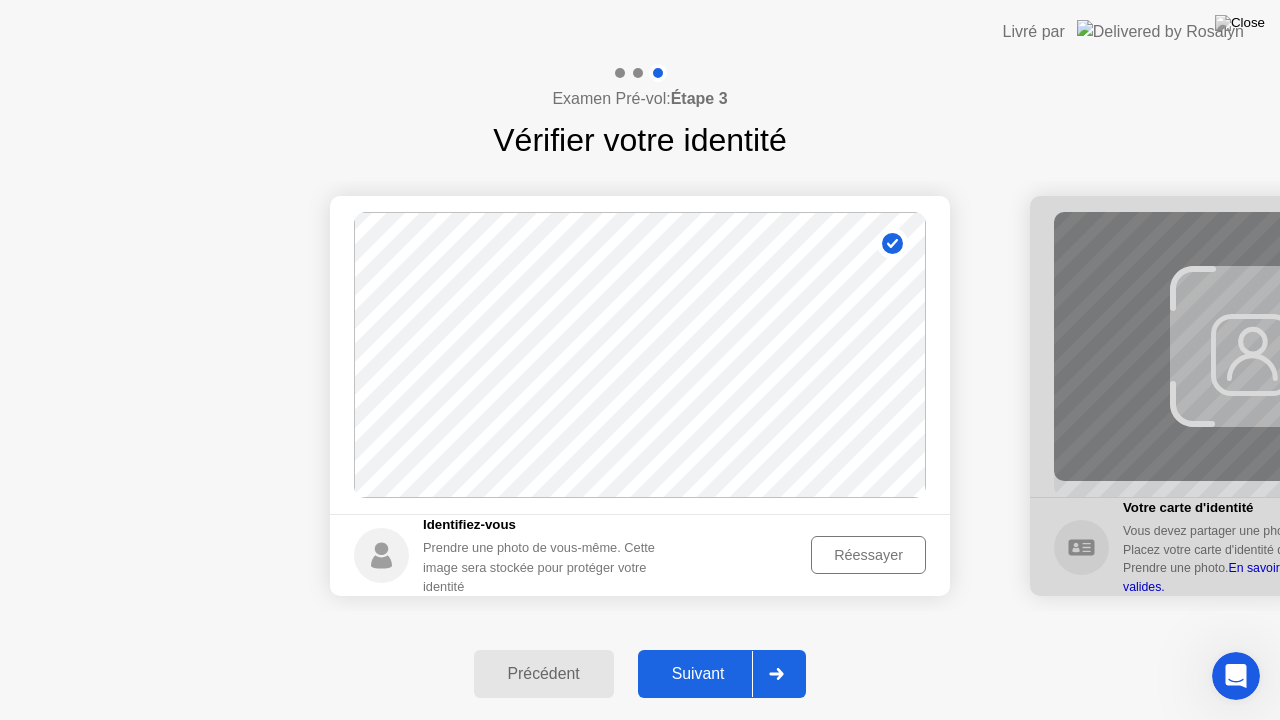 click on "Suivant" 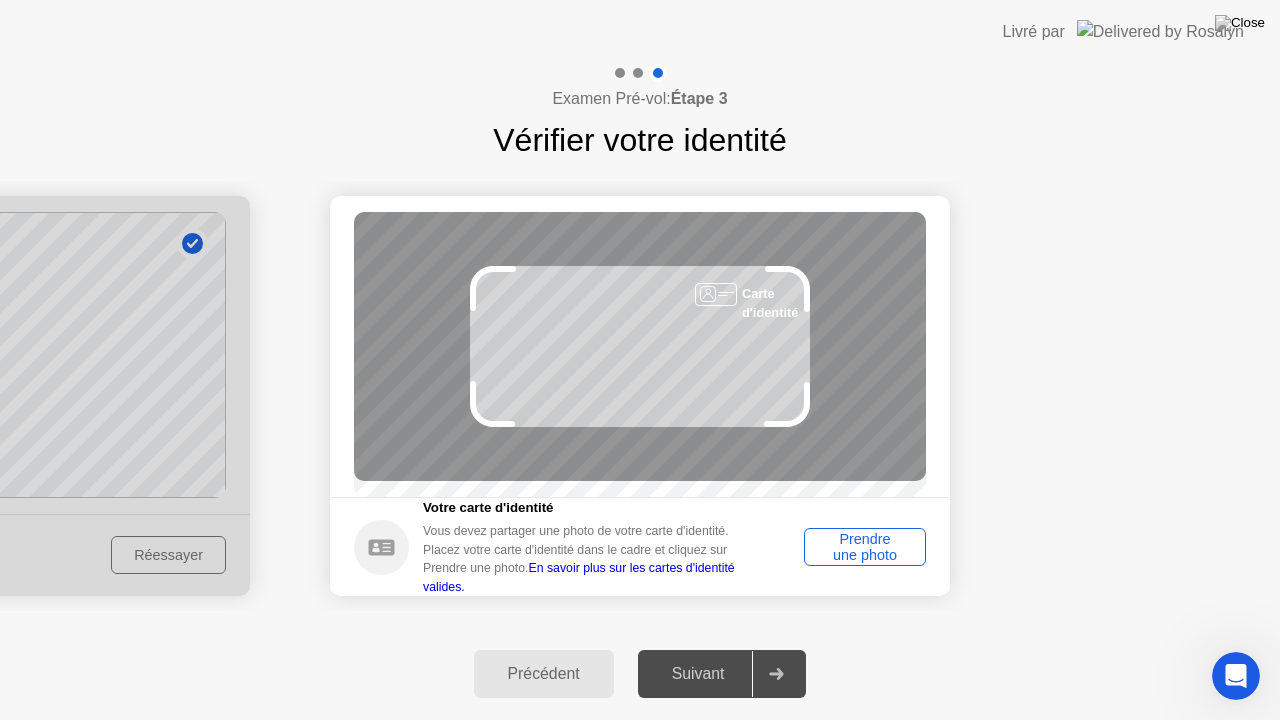 click on "Prendre une photo" 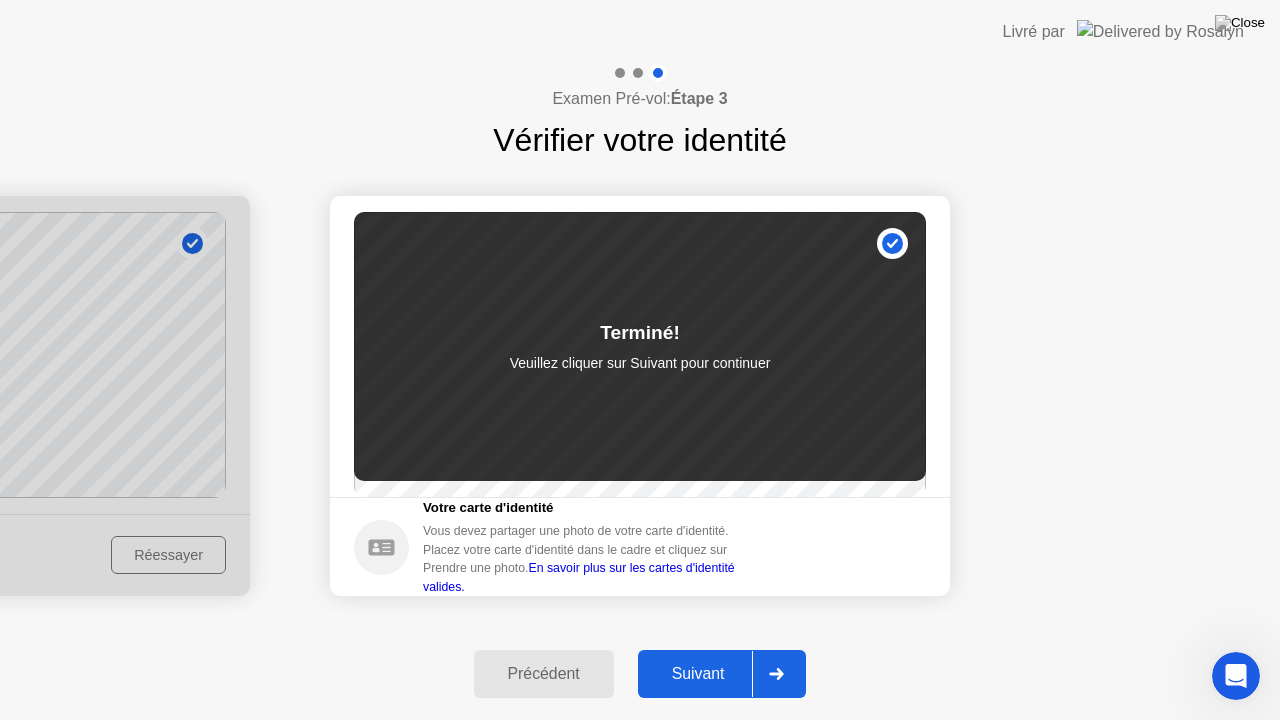 click on "Suivant" 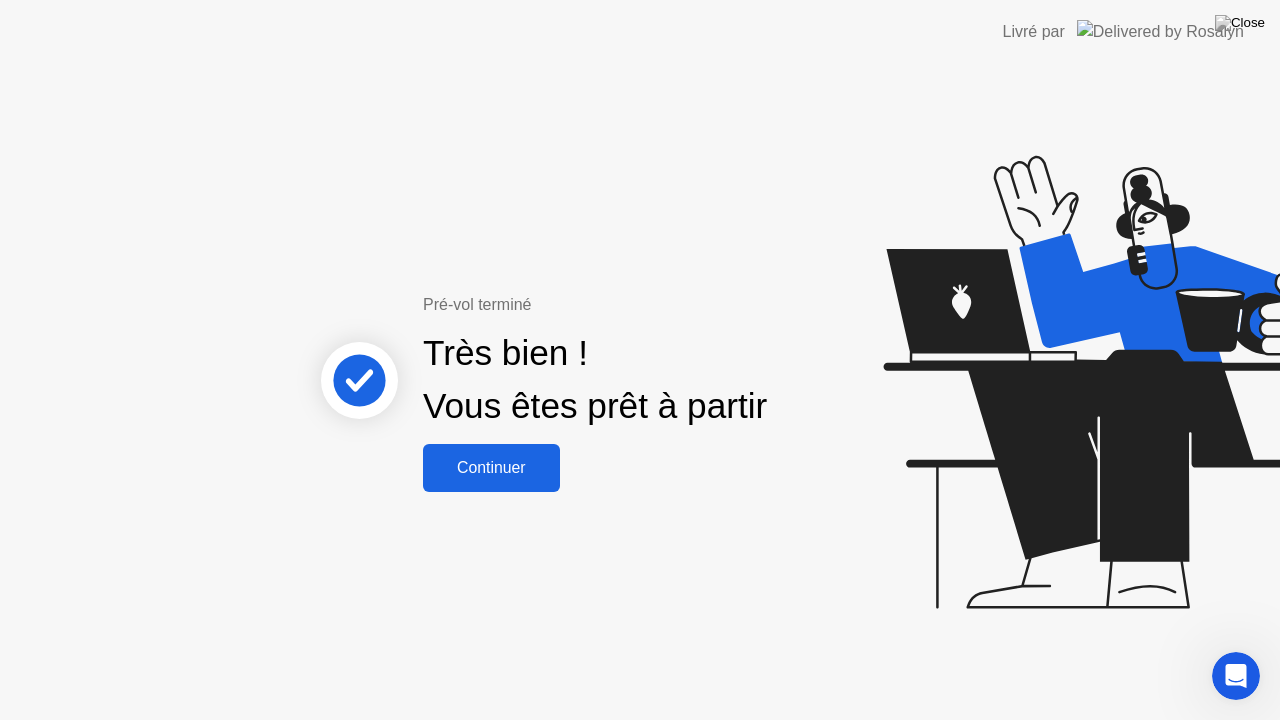 click on "Continuer" 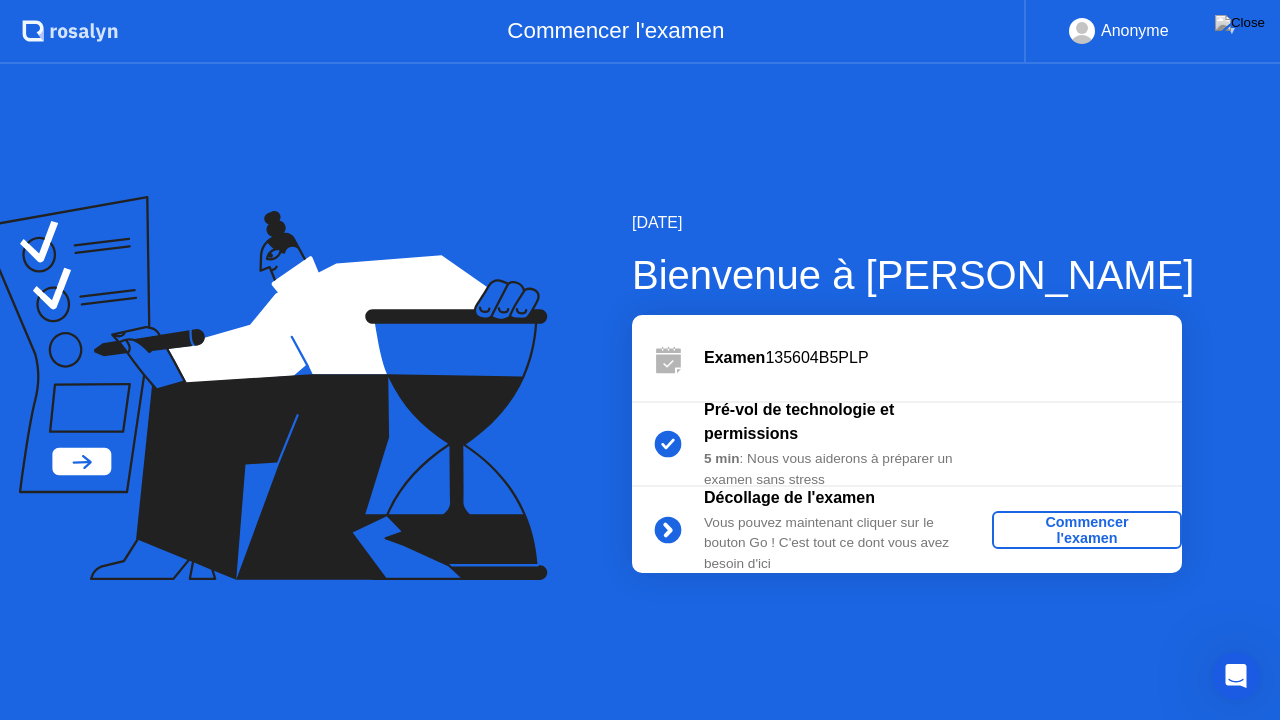 click on "Commencer l'examen" 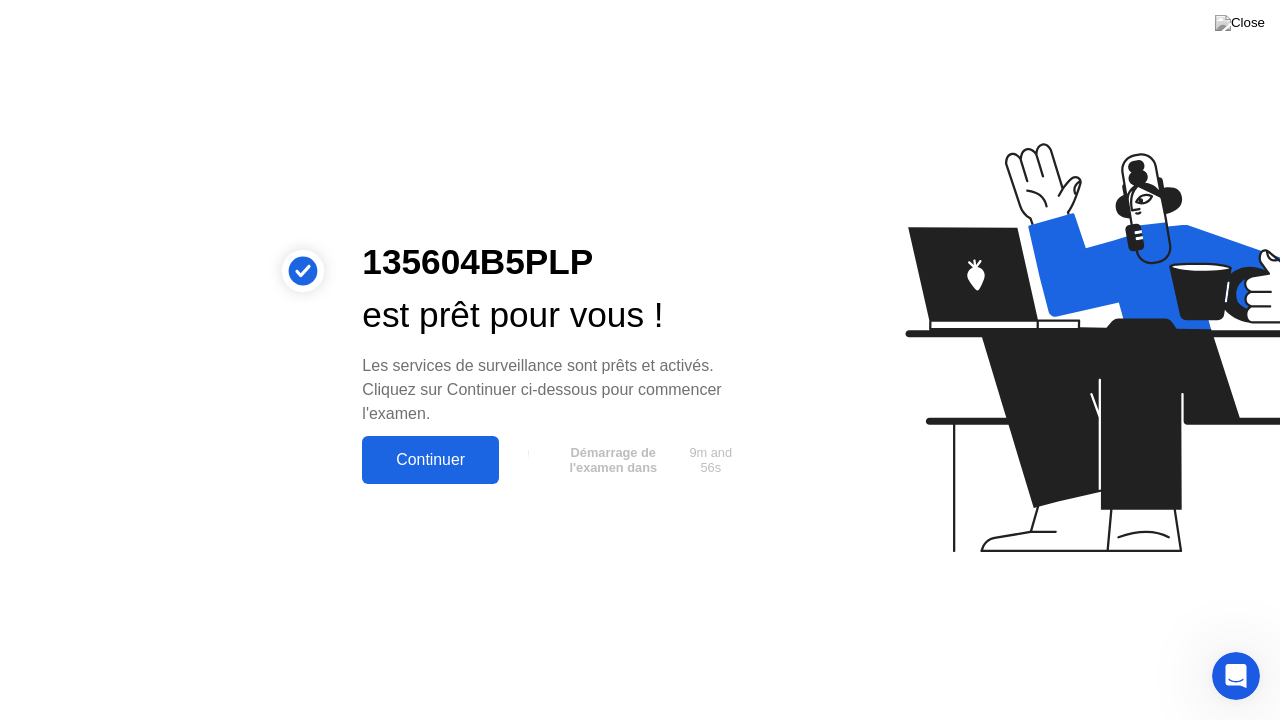 click on "Continuer" 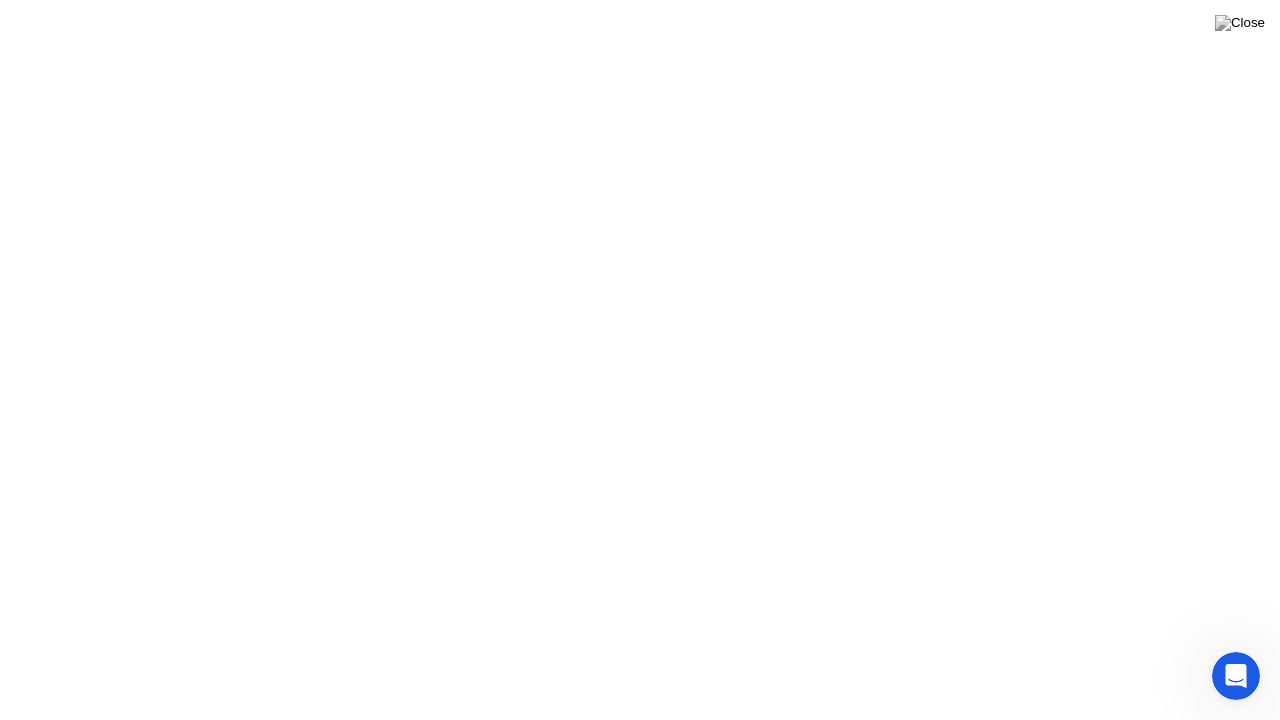 click on "Compris!" 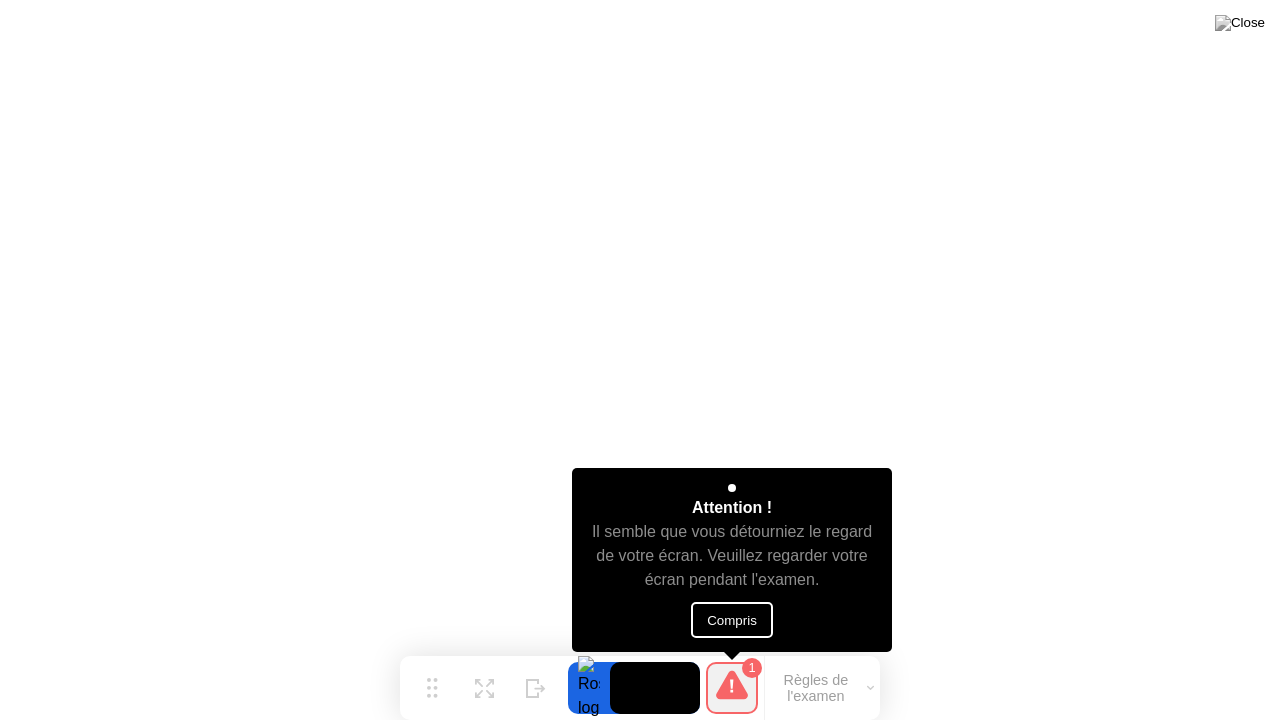 click on "Compris" 